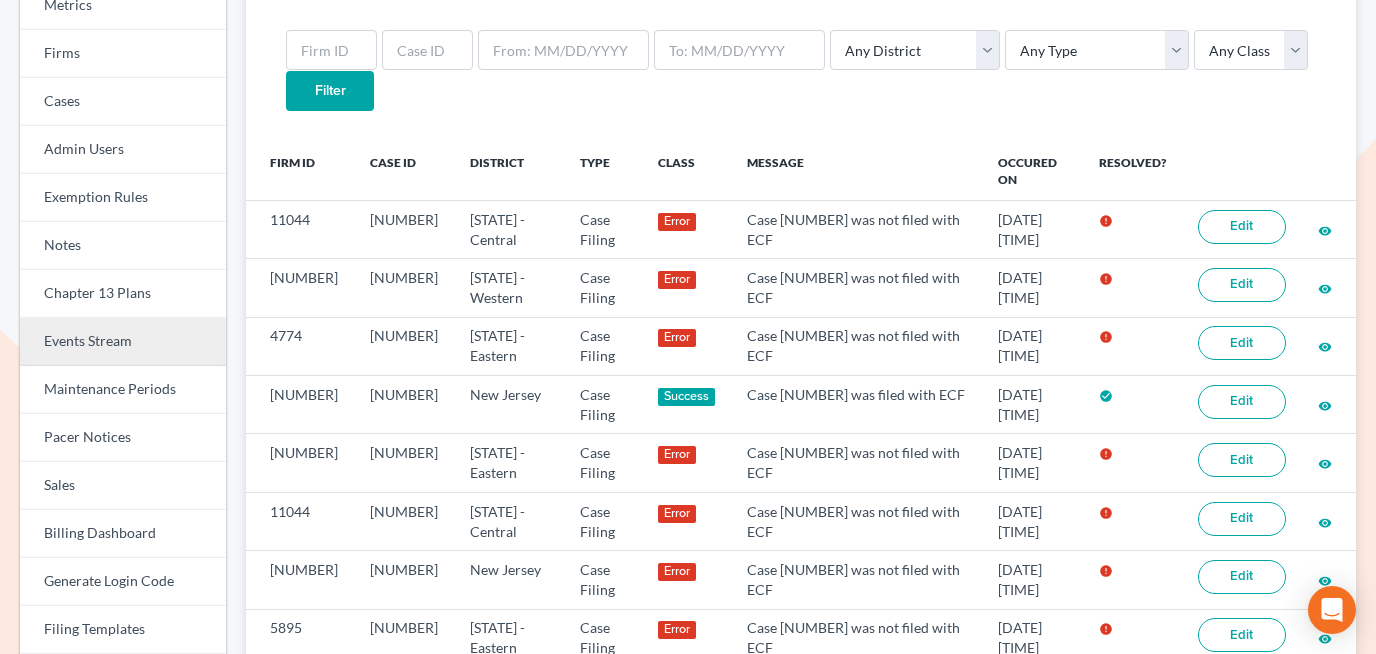 scroll, scrollTop: 214, scrollLeft: 0, axis: vertical 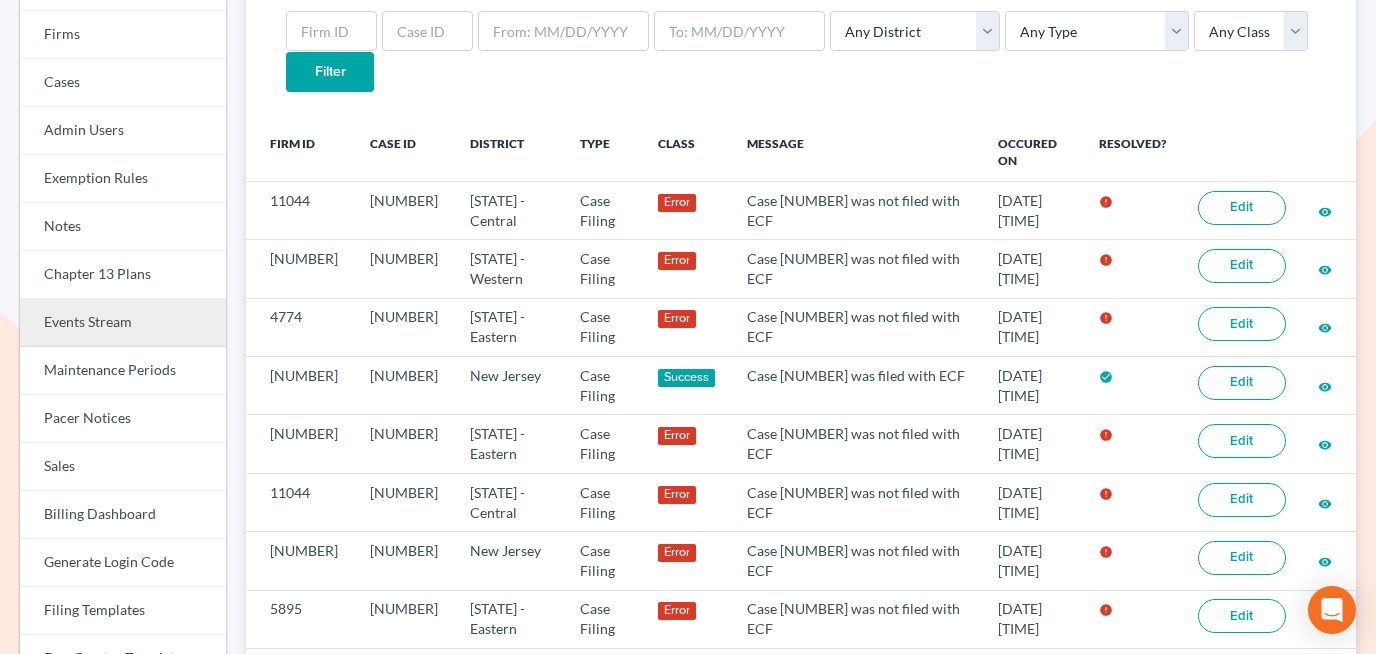 click on "Events Stream" at bounding box center [123, 323] 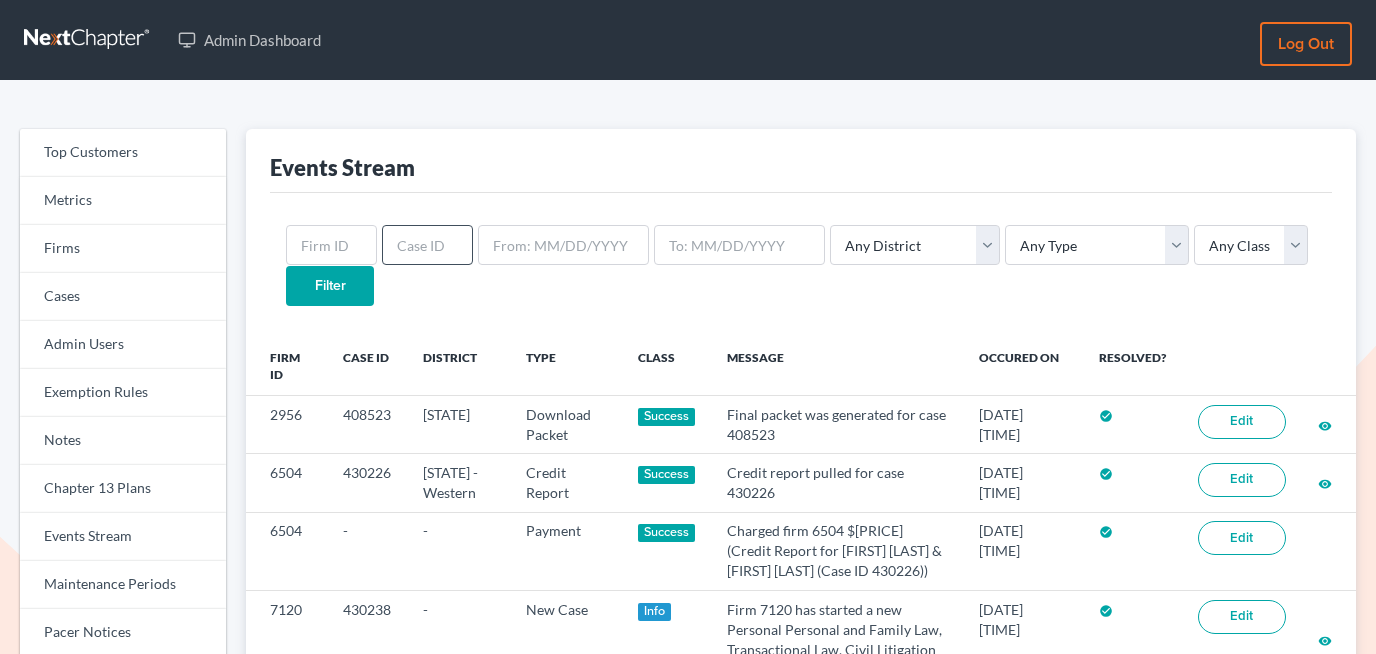 scroll, scrollTop: 0, scrollLeft: 0, axis: both 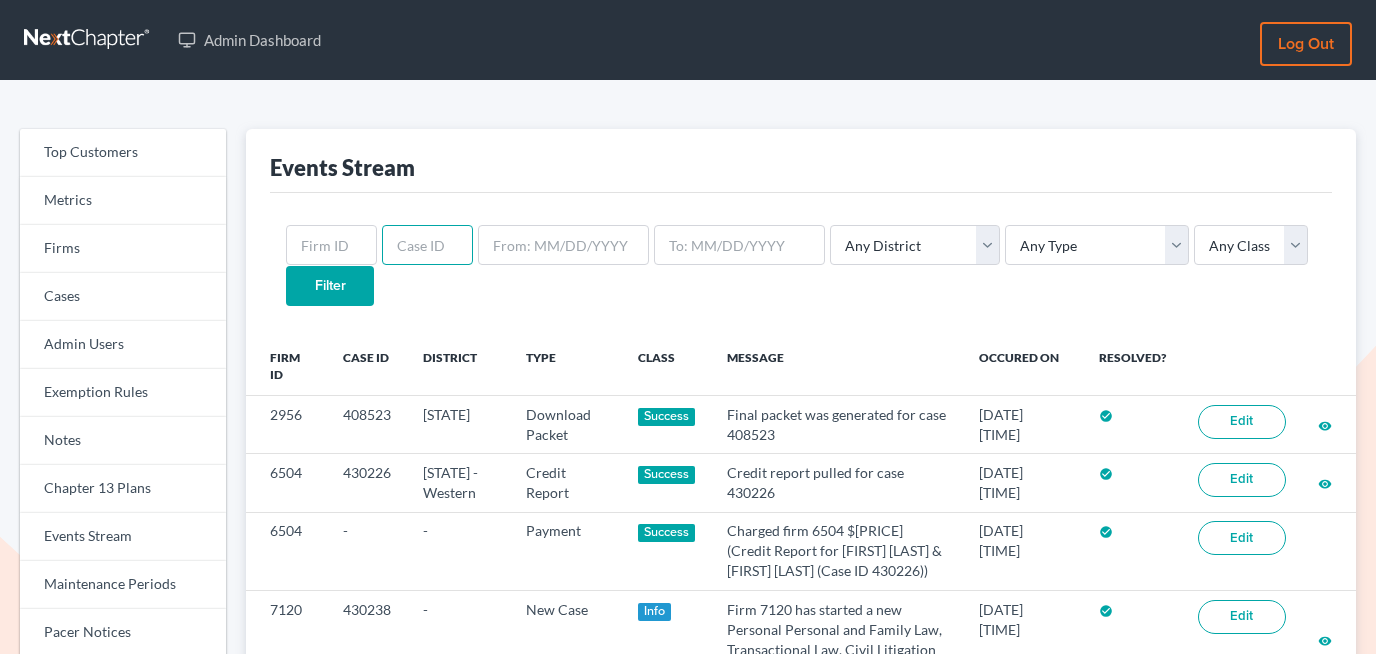 click at bounding box center (427, 245) 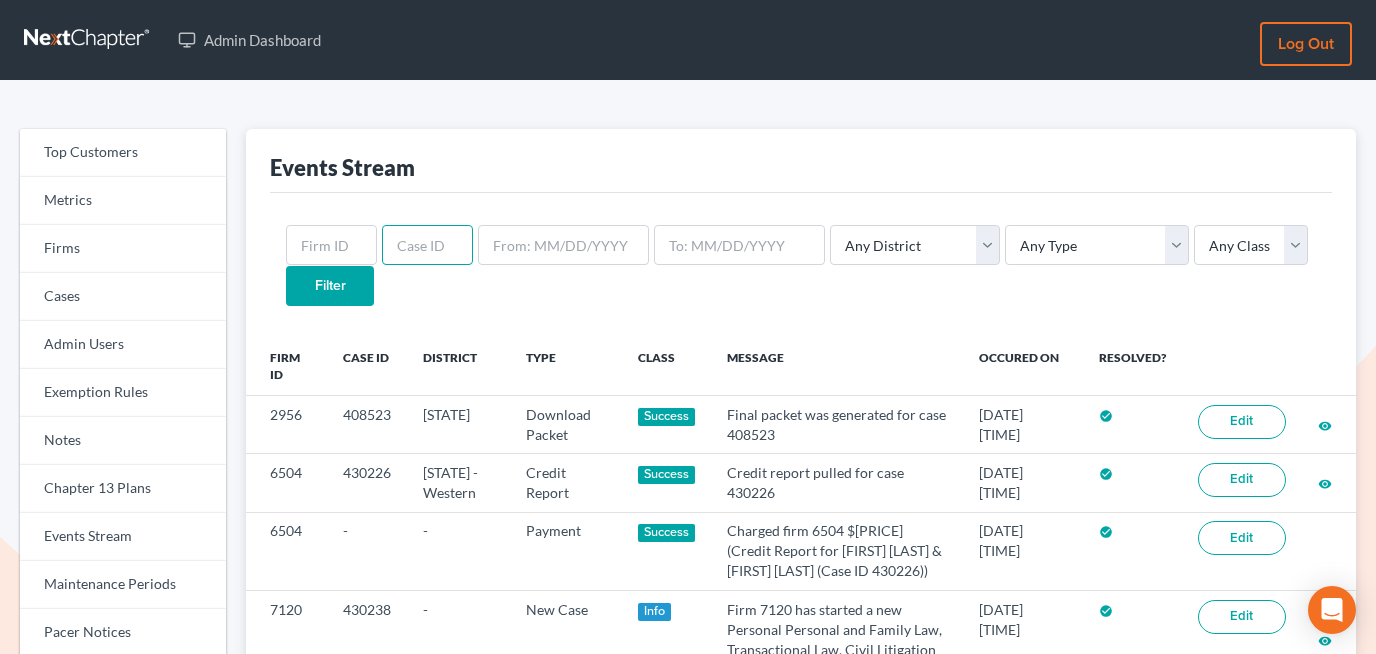paste on "429430" 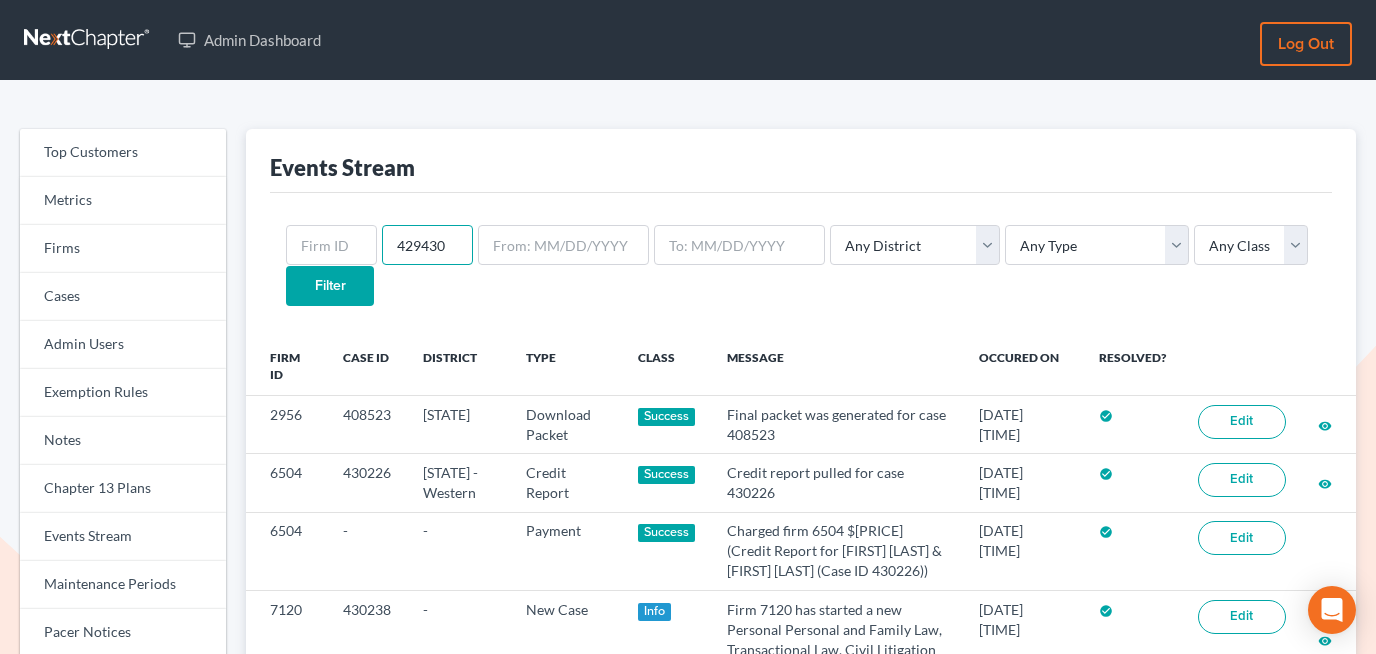 type on "429430" 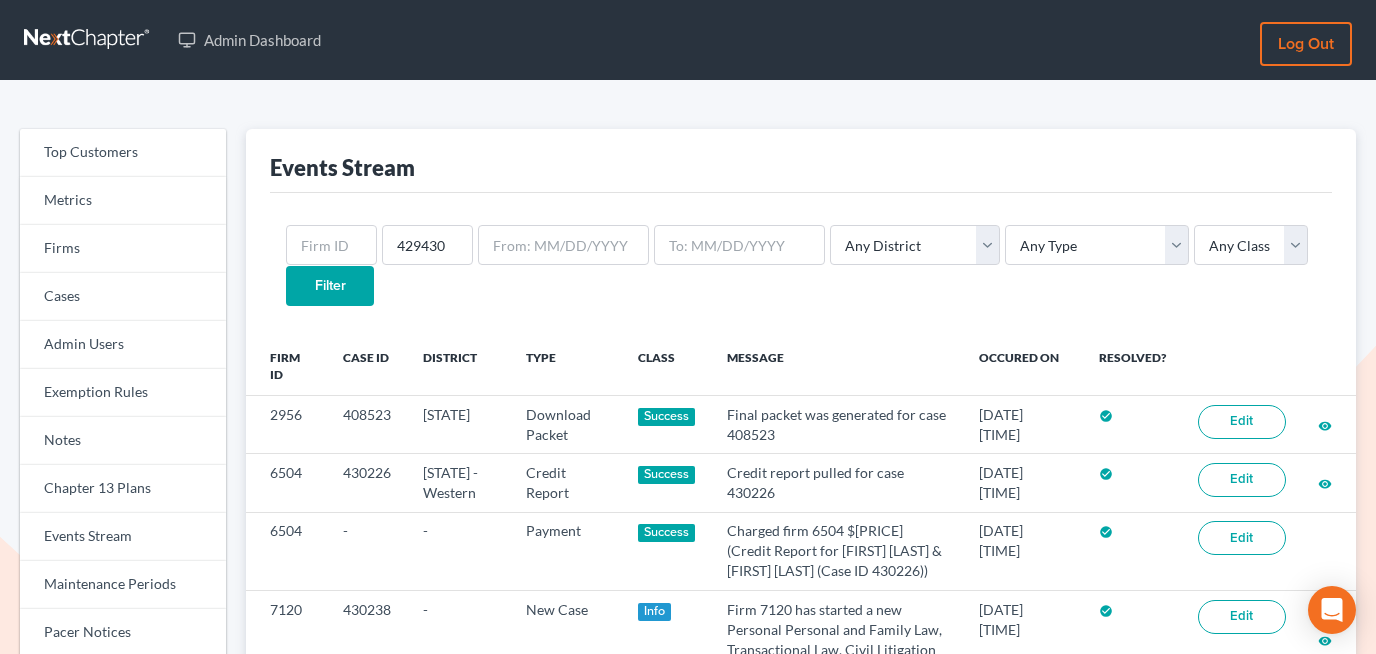 click on "Filter" at bounding box center (330, 286) 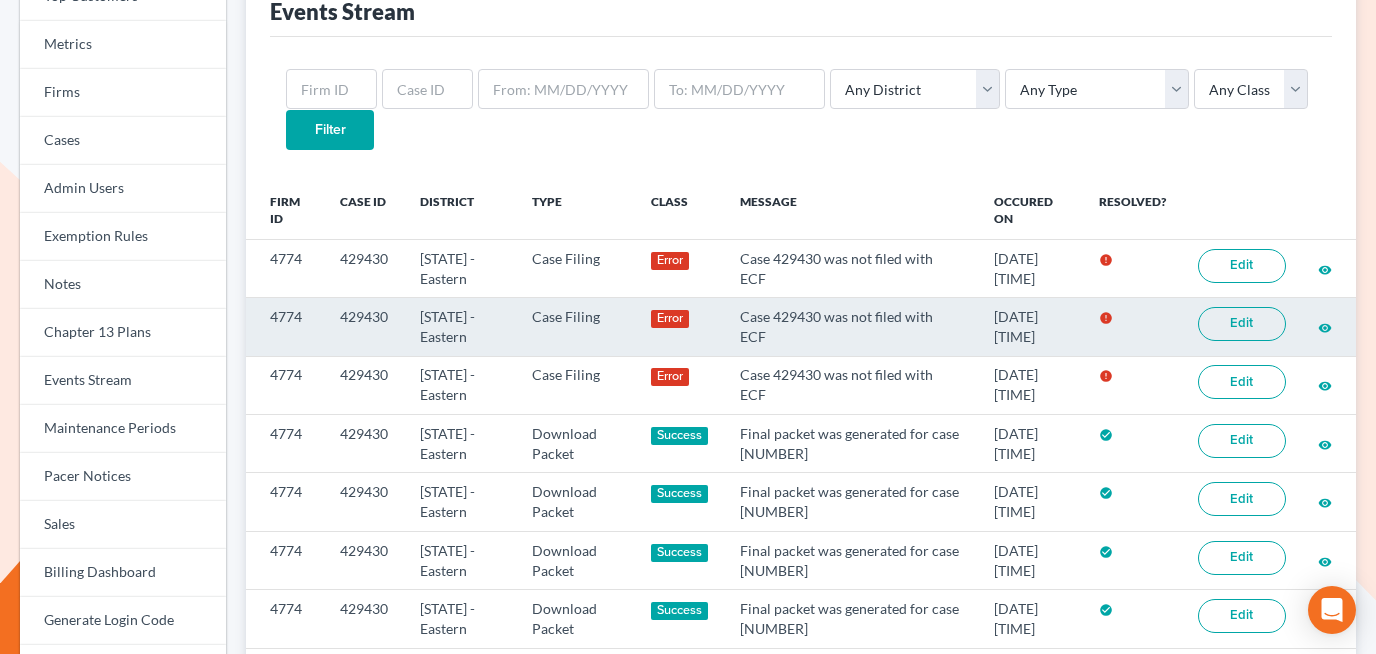 scroll, scrollTop: 238, scrollLeft: 0, axis: vertical 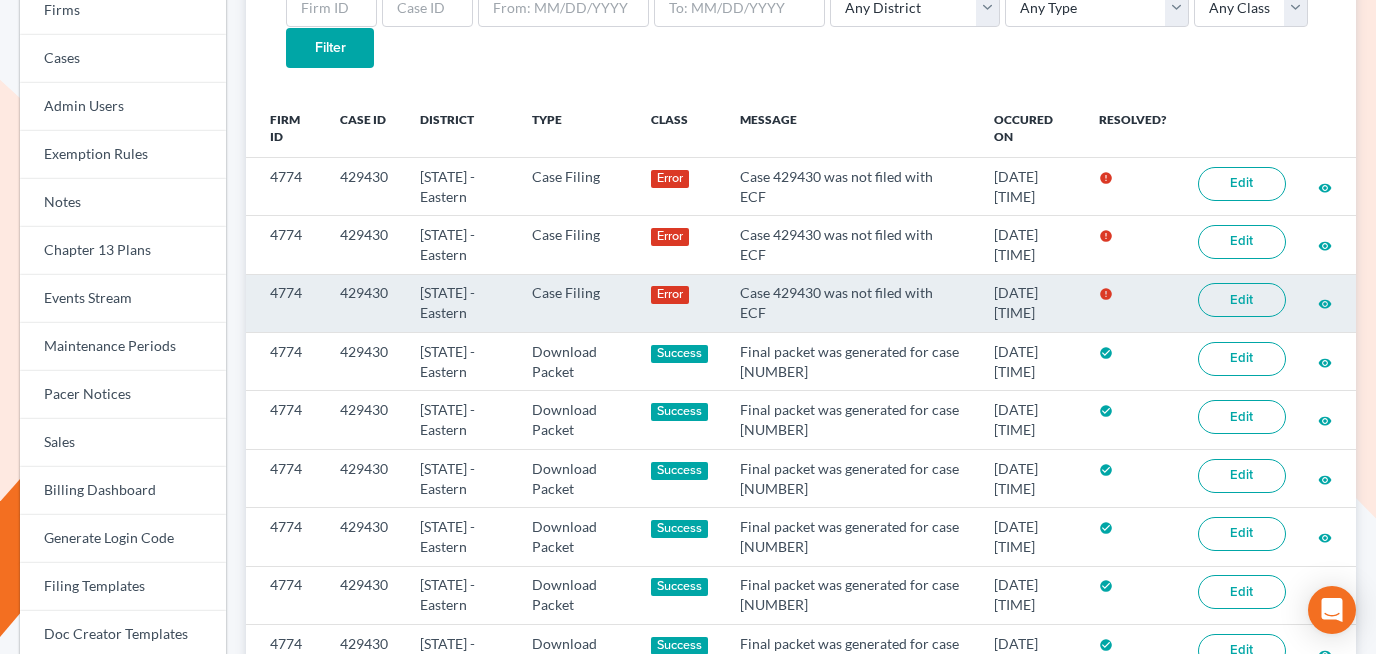 click on "Edit" at bounding box center (1242, 300) 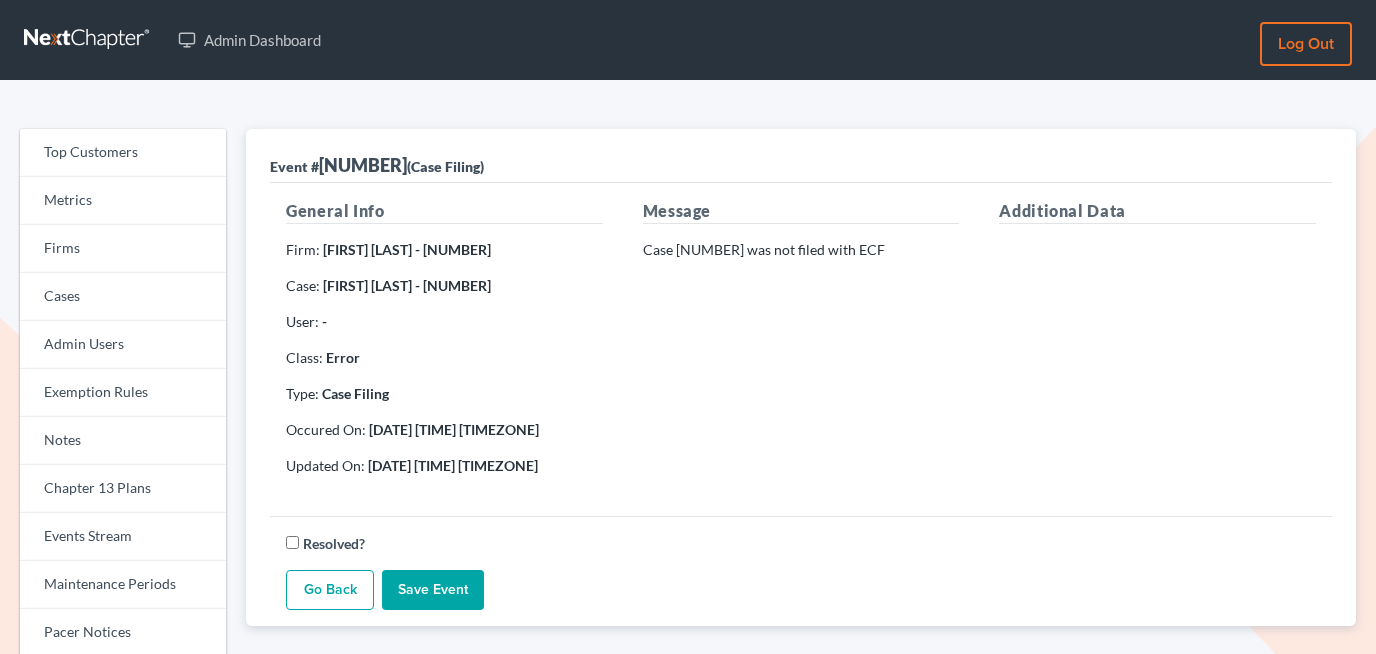 scroll, scrollTop: 0, scrollLeft: 0, axis: both 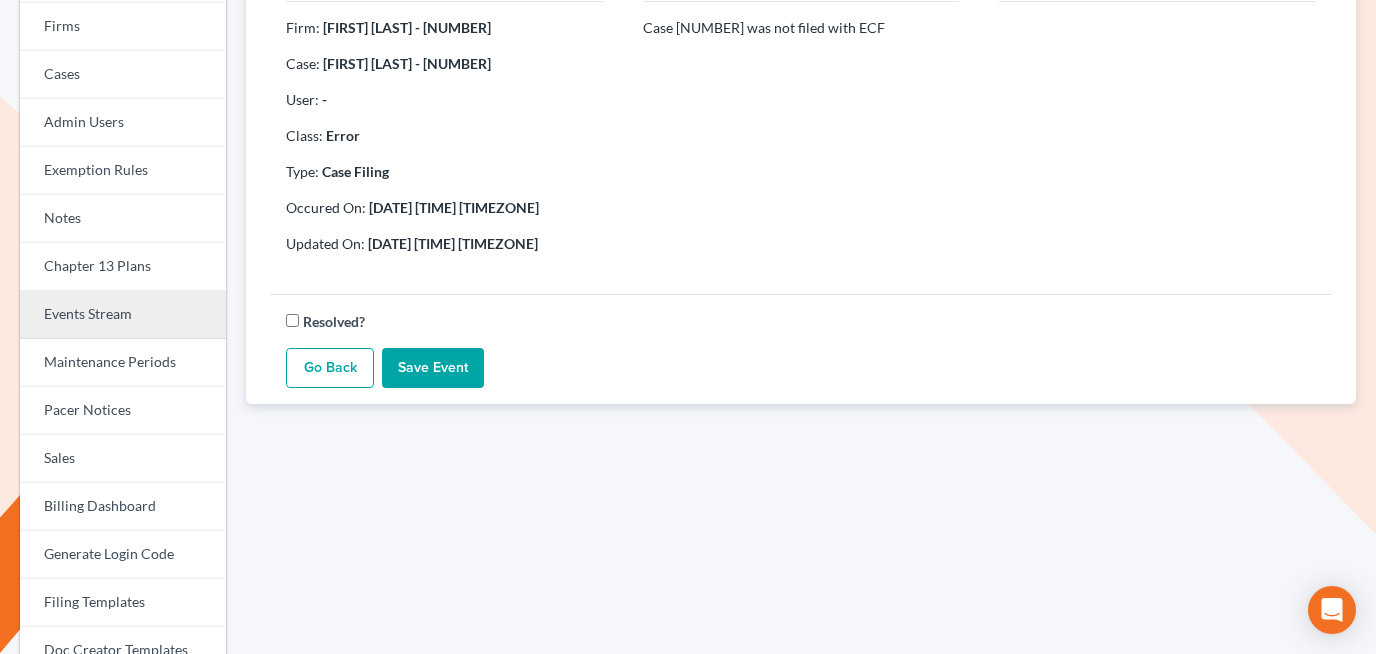 click on "Events Stream" at bounding box center (123, 315) 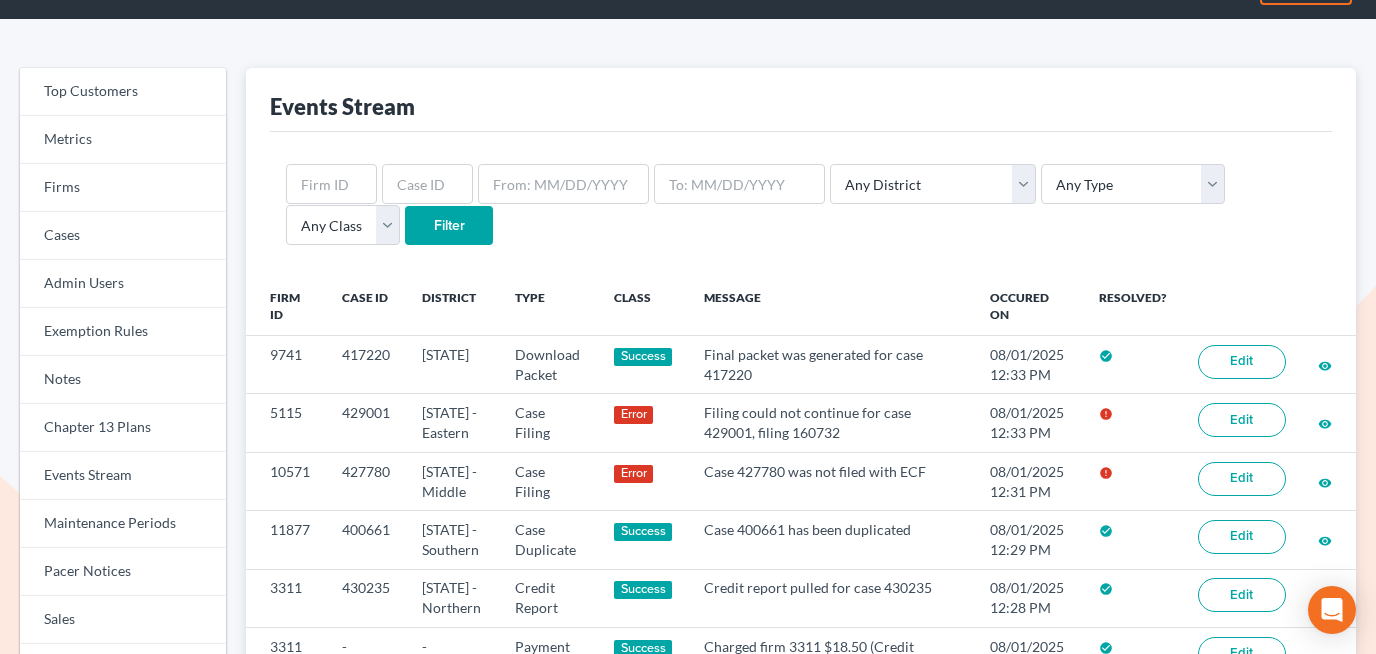 scroll, scrollTop: 8, scrollLeft: 0, axis: vertical 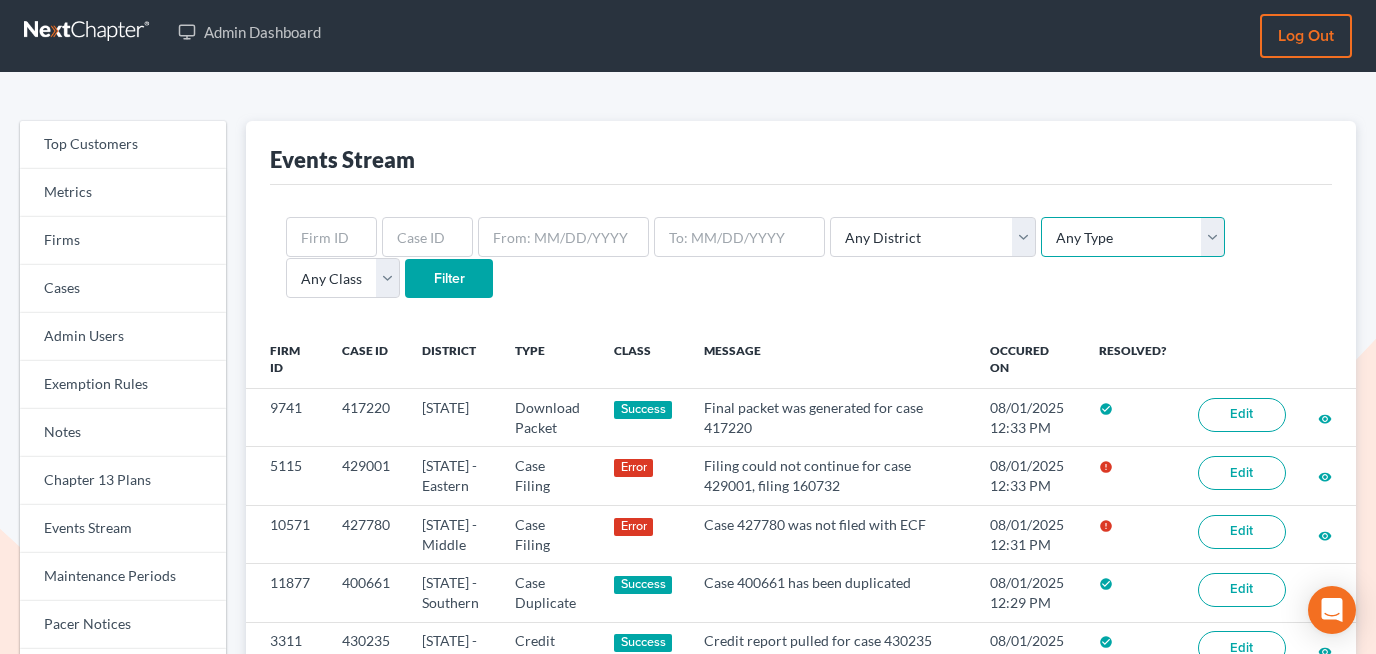 click on "Any Type
Case Applied To Plan
Case Archive
Case Duplicate
Case Filing
Chapter 13 Plan
Chapter 13 Receipt
Client Portal
Credit Card
Credit Report
Debt Import
Directory
Download Packet
Draft Packet
Fee Receipt
New Case
Payment
Payment Import
Payment Plan
Preview" at bounding box center (1133, 237) 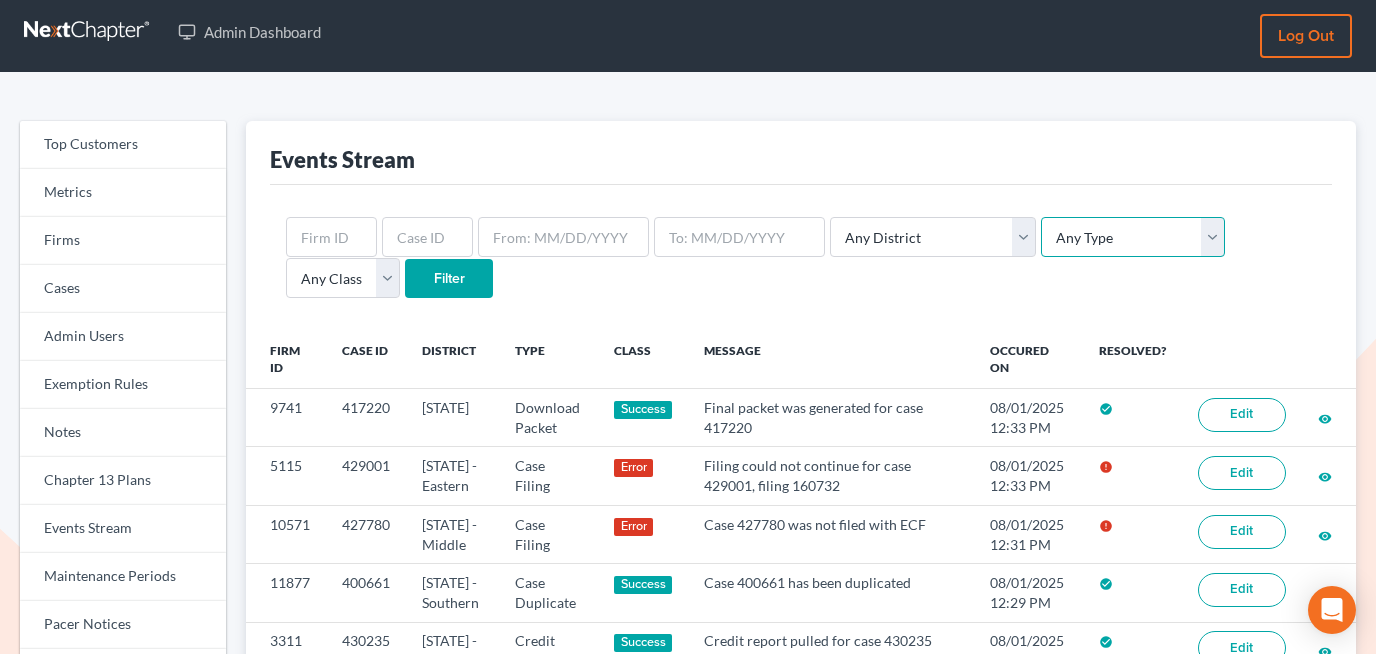 select on "case_filing" 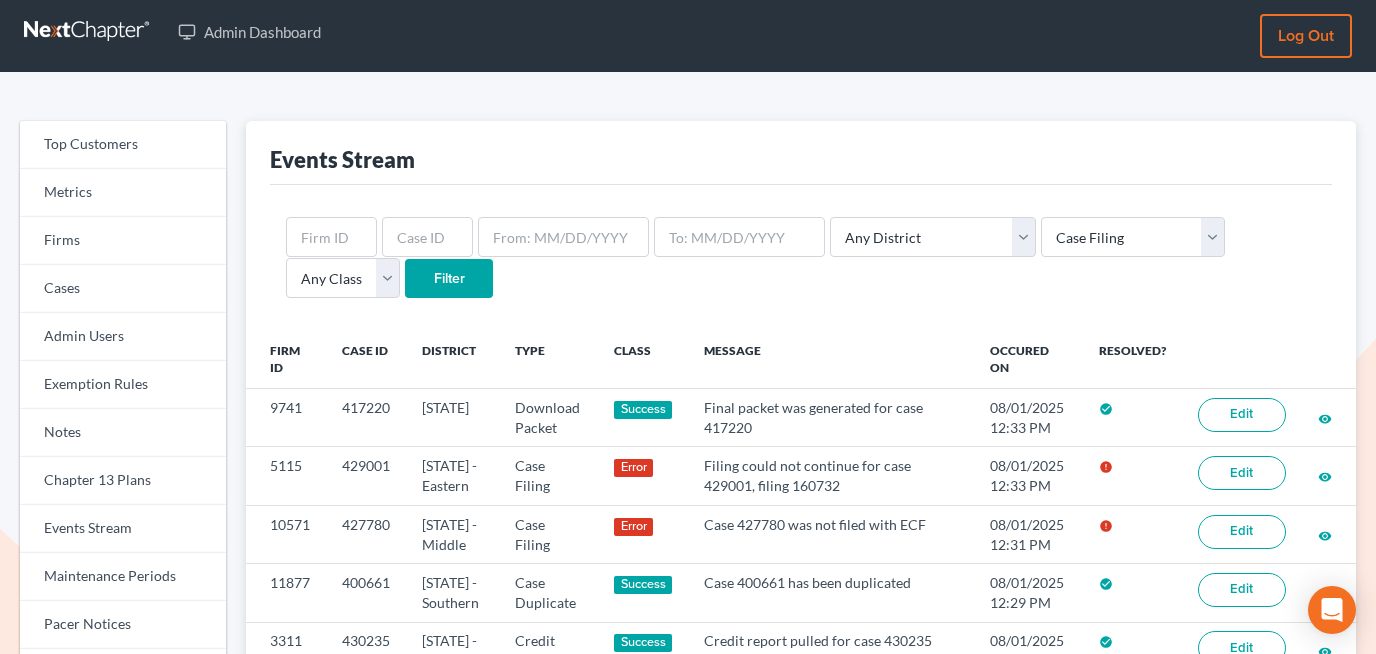 click on "Filter" at bounding box center [449, 279] 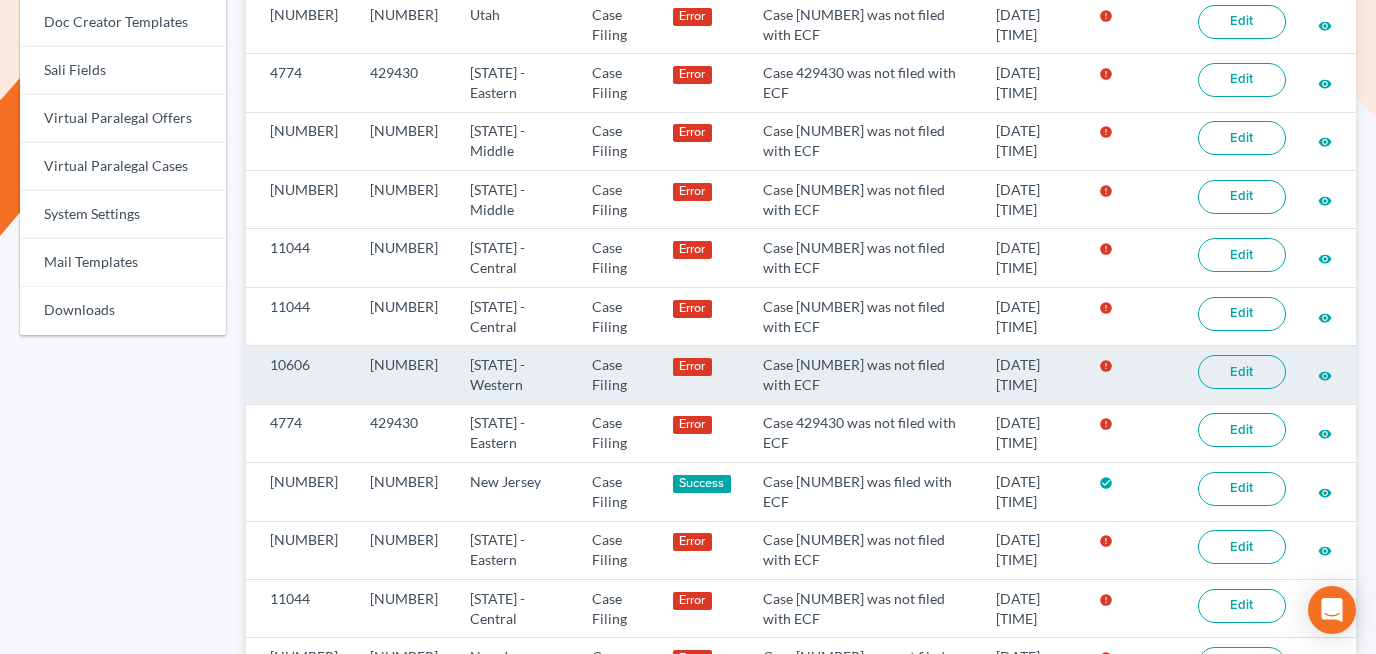 scroll, scrollTop: 853, scrollLeft: 0, axis: vertical 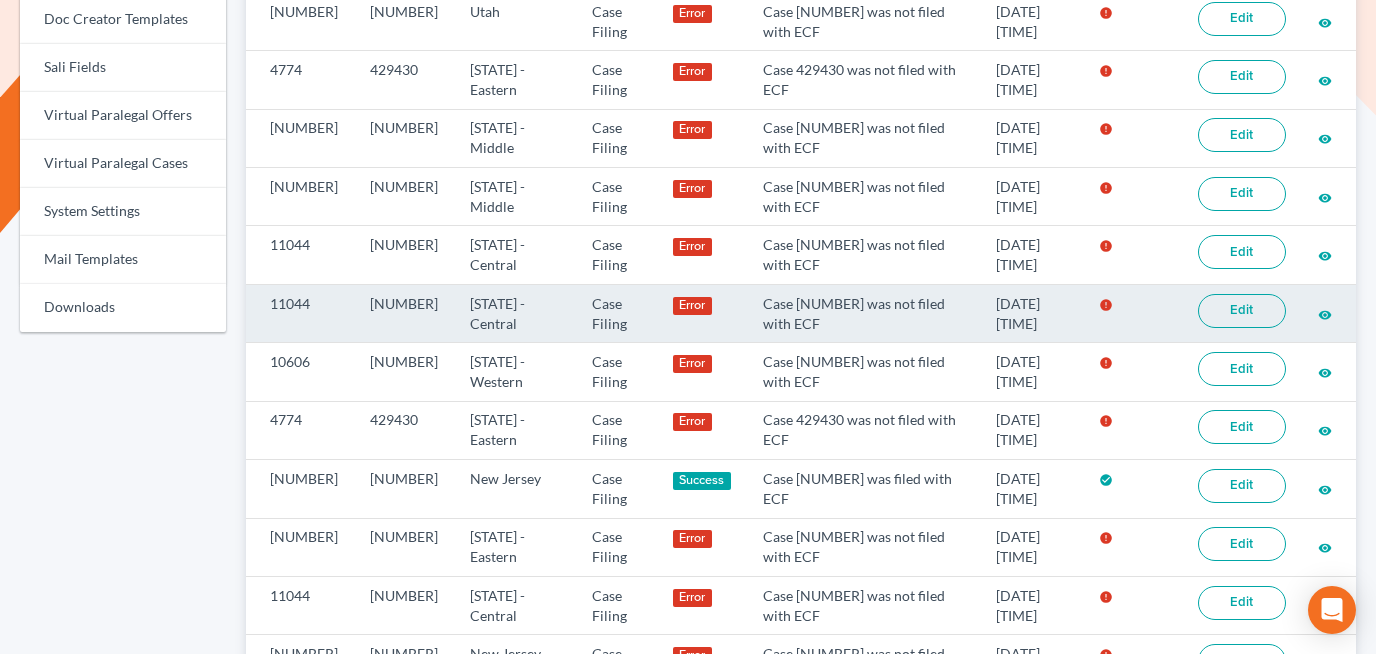 click on "429688" at bounding box center (404, 313) 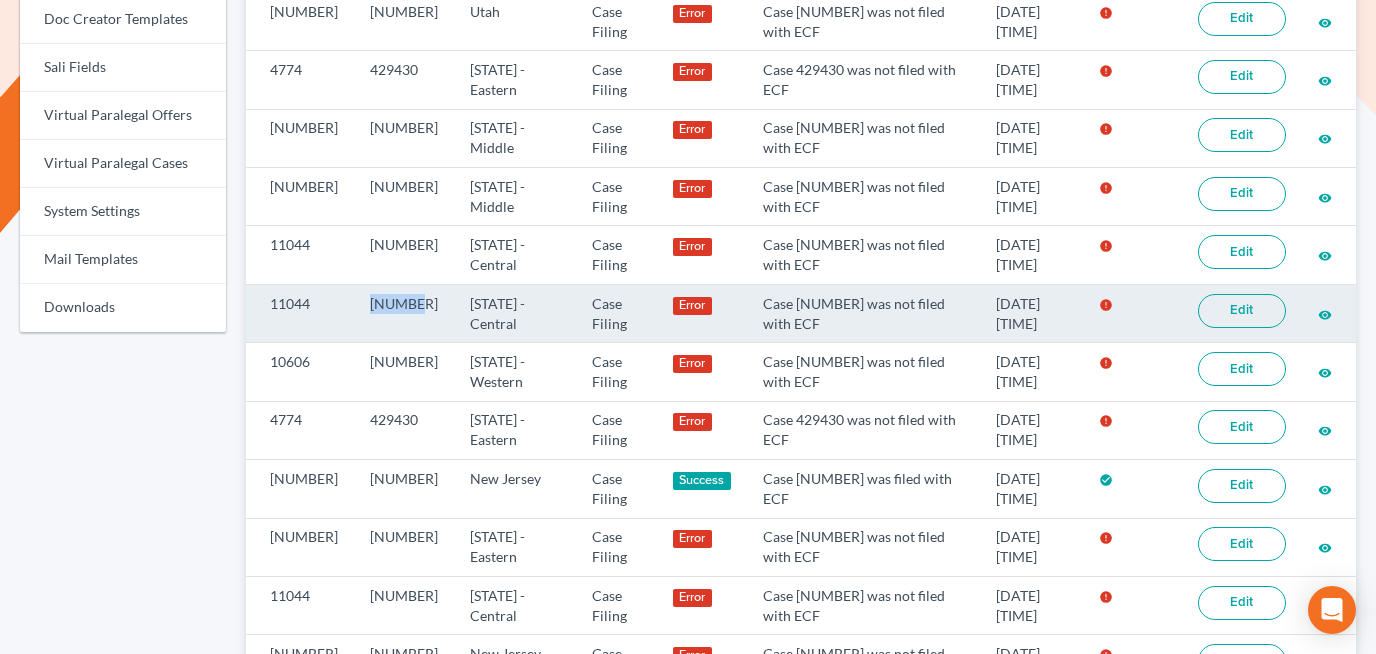 click on "429688" at bounding box center [404, 313] 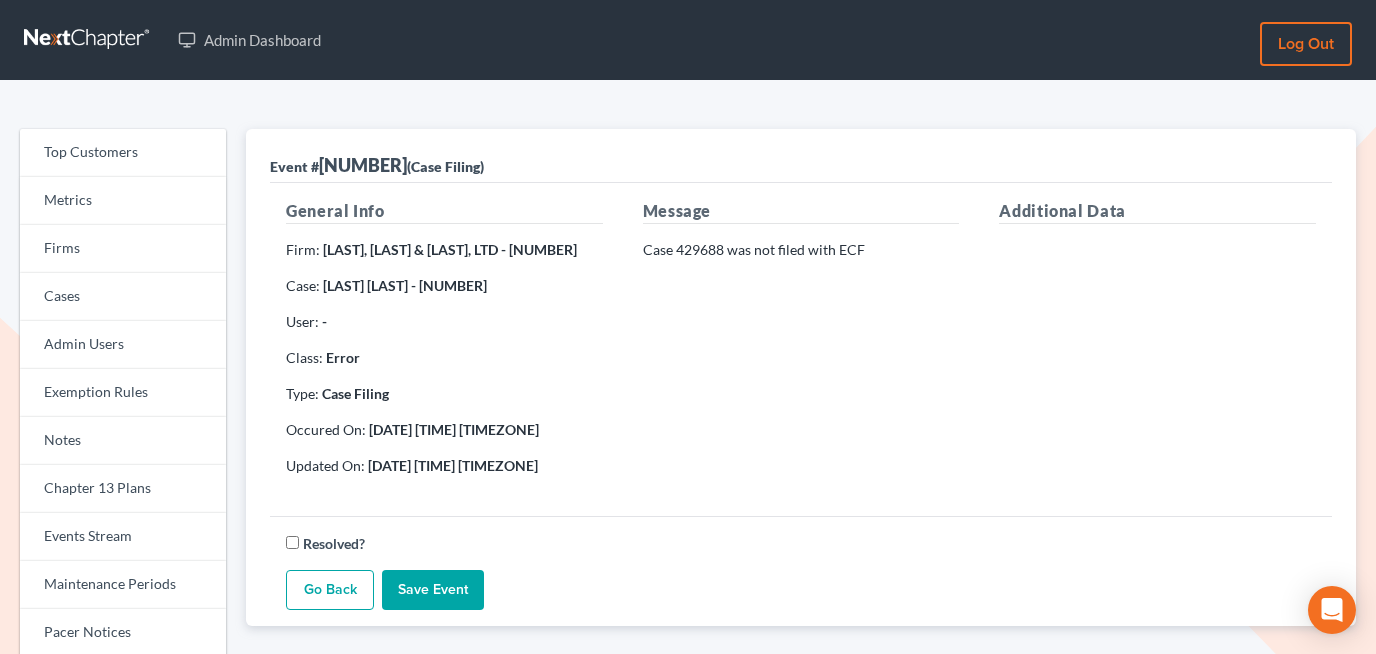 scroll, scrollTop: 0, scrollLeft: 0, axis: both 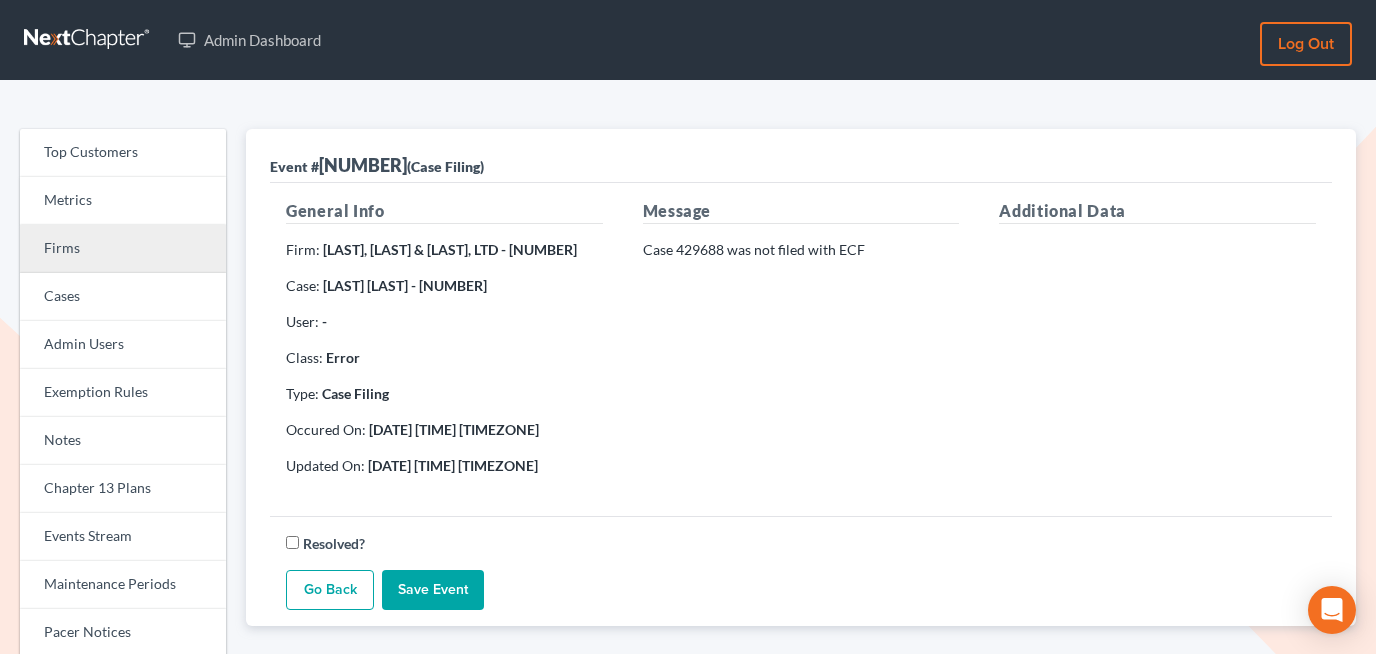 click on "Firms" at bounding box center (123, 249) 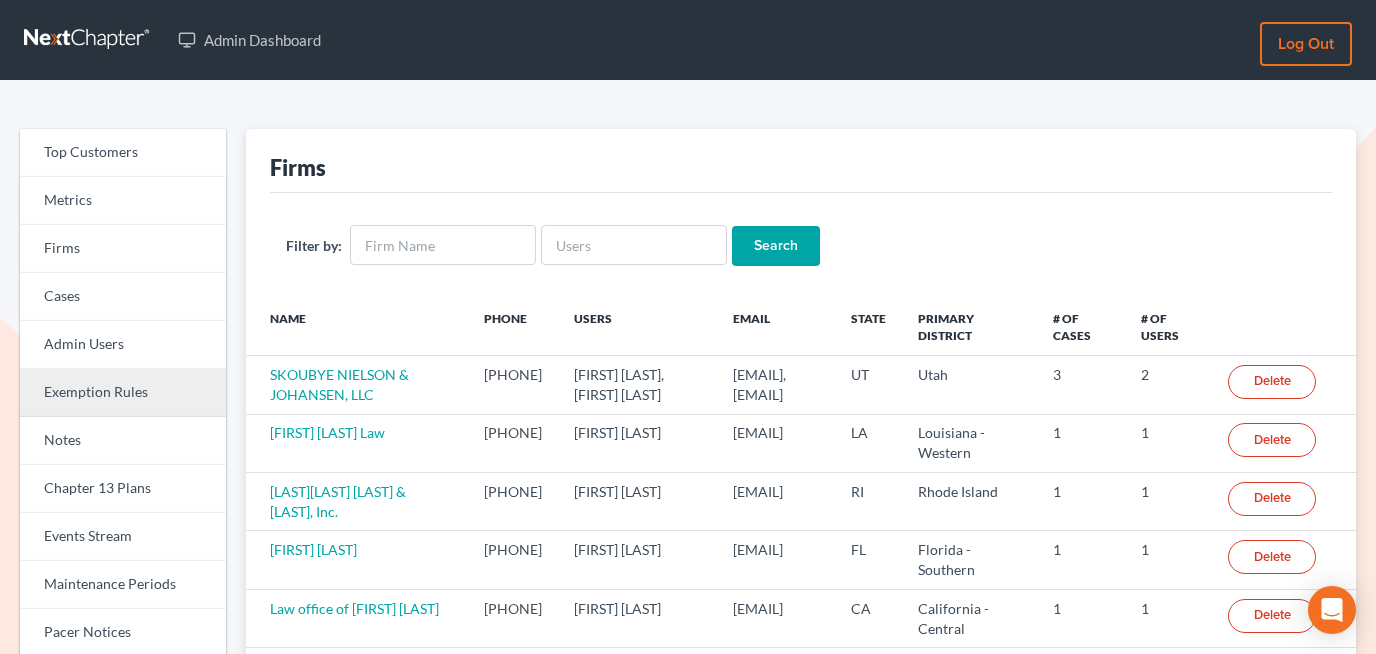 scroll, scrollTop: 322, scrollLeft: 0, axis: vertical 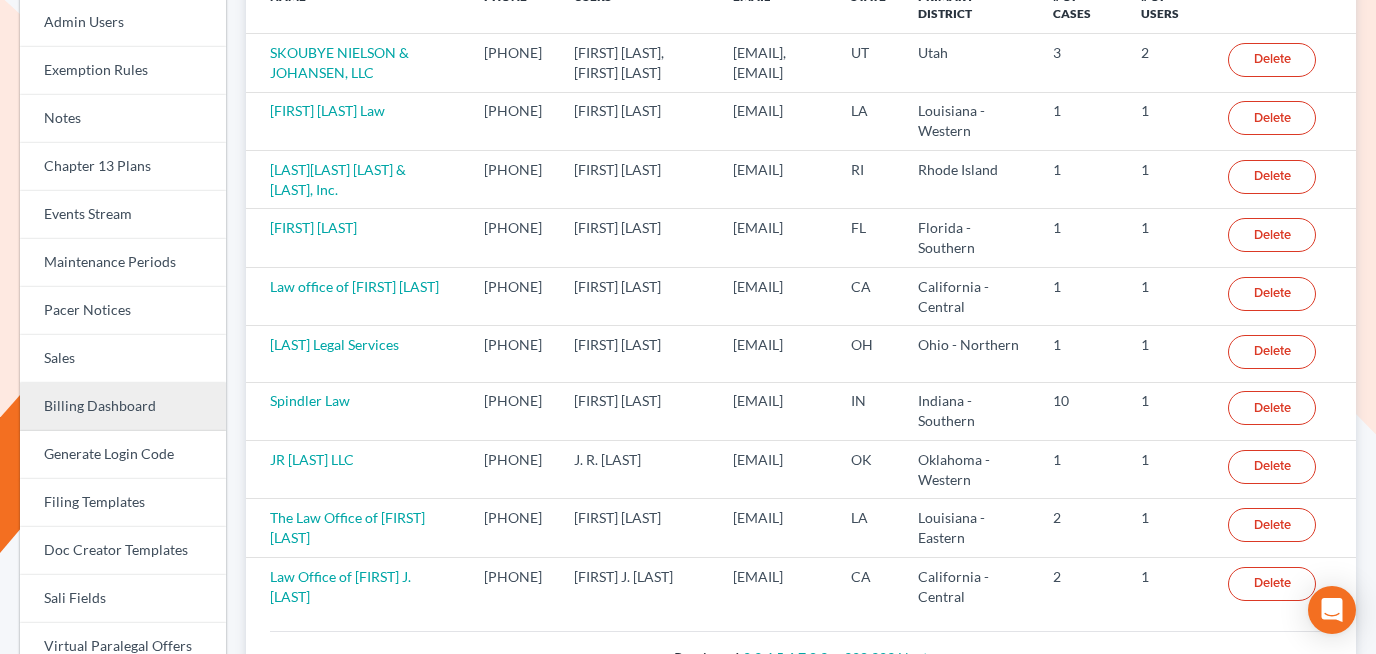 click on "Billing Dashboard" at bounding box center (123, 407) 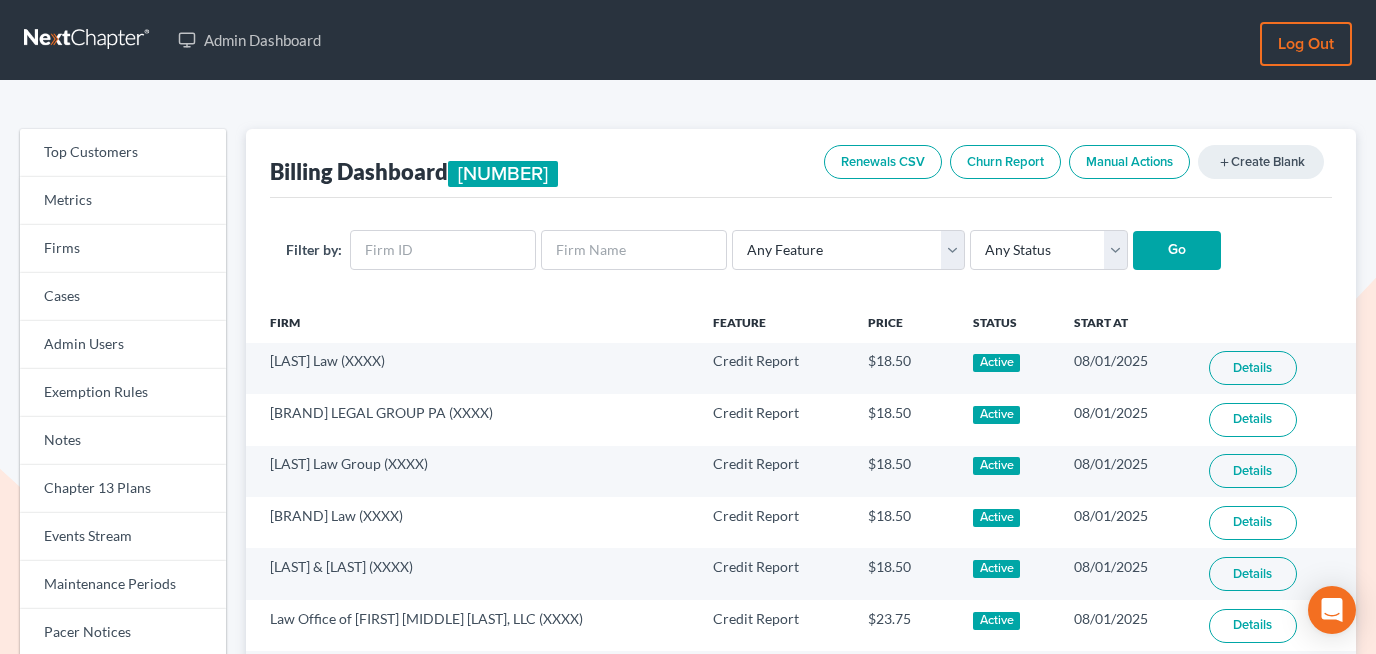 scroll, scrollTop: 0, scrollLeft: 0, axis: both 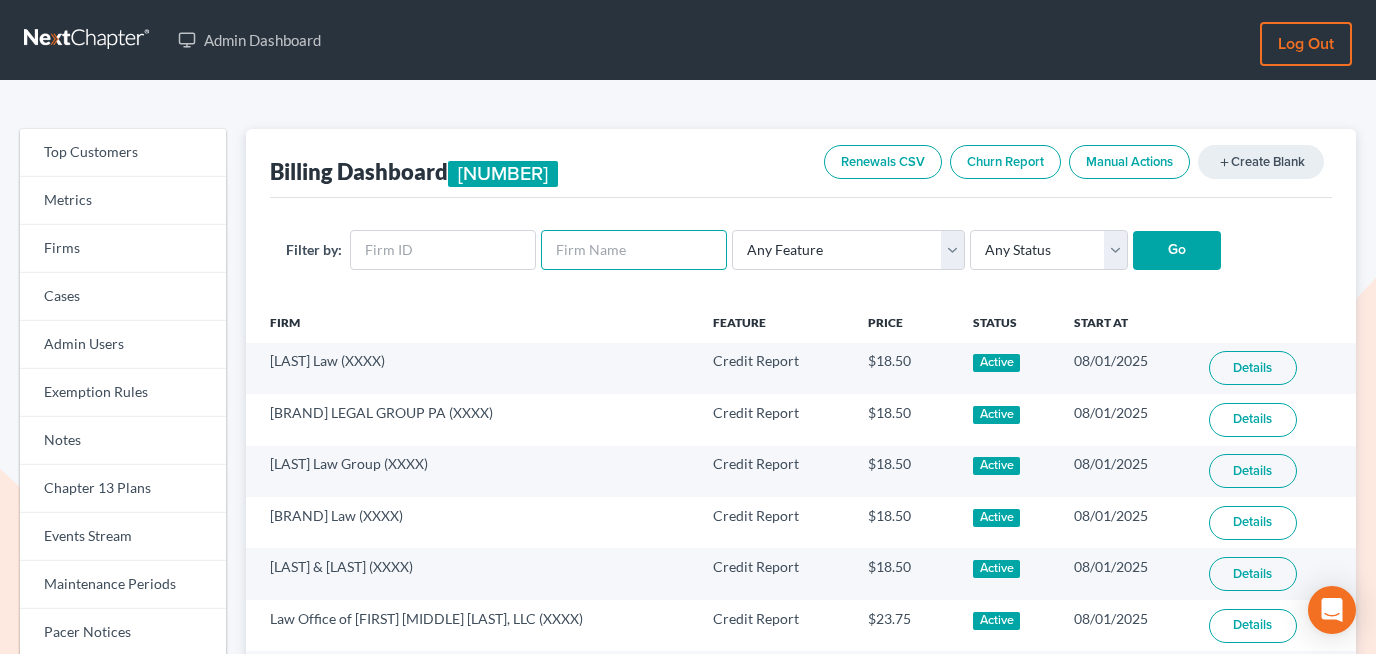 click at bounding box center (634, 250) 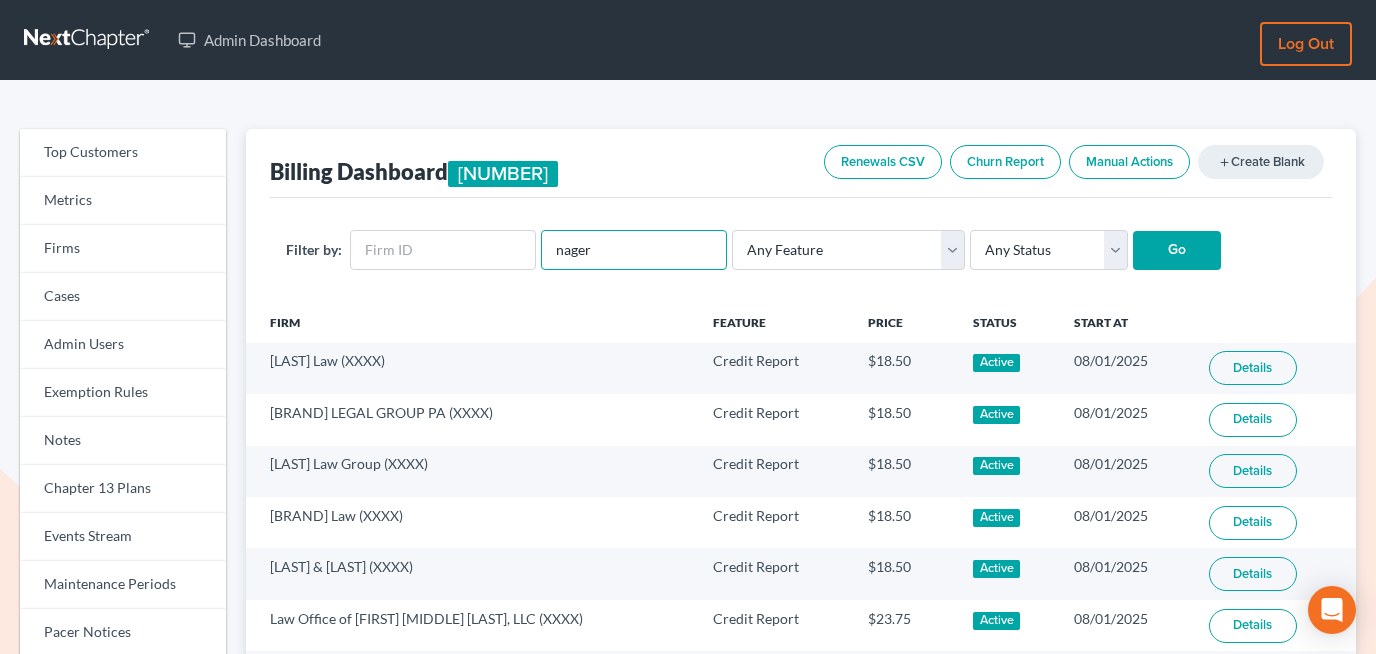 type on "nager" 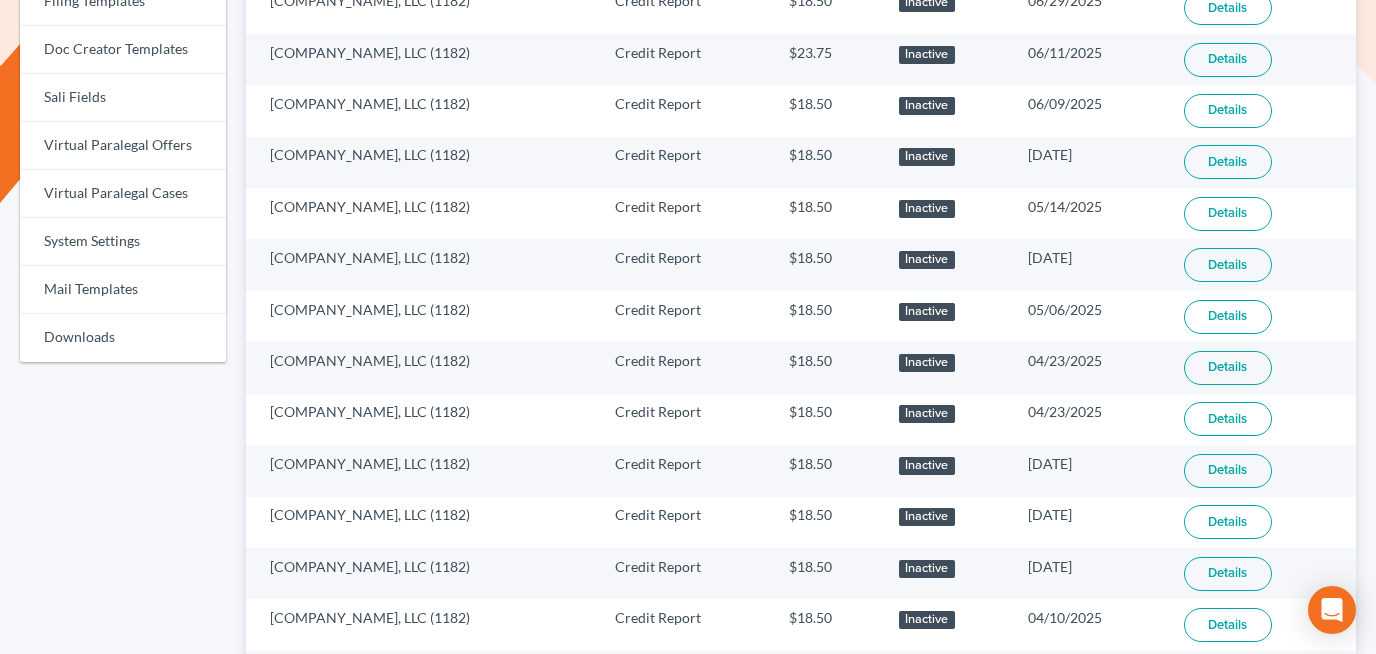 scroll, scrollTop: 0, scrollLeft: 0, axis: both 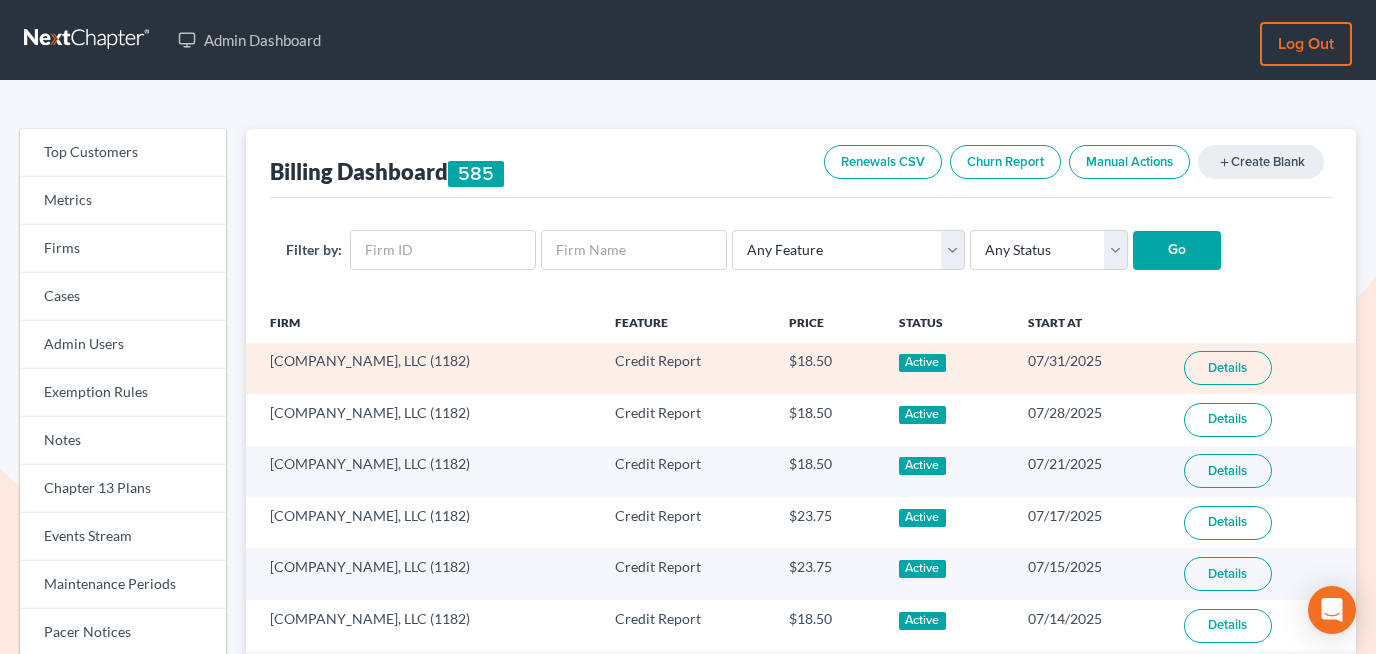 click on "Nager Law Group, LLC (1182)" at bounding box center (422, 368) 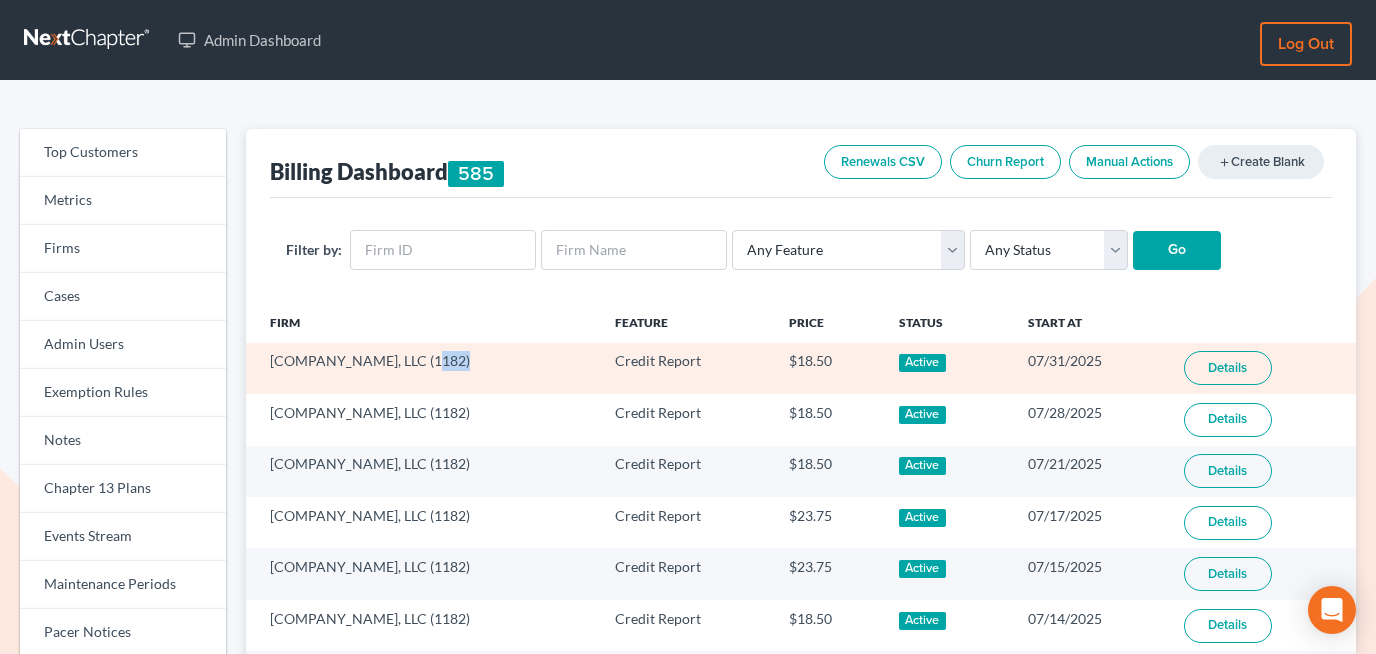 click on "Nager Law Group, LLC (1182)" at bounding box center [422, 368] 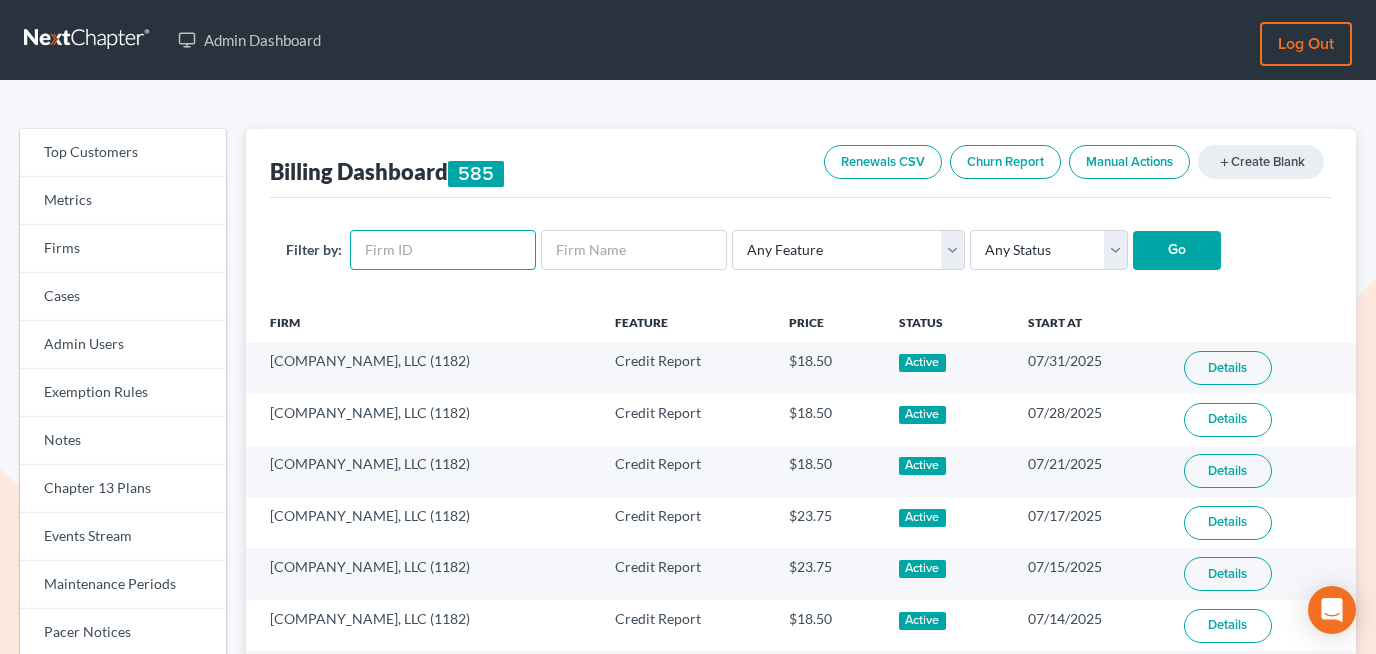 click at bounding box center (443, 250) 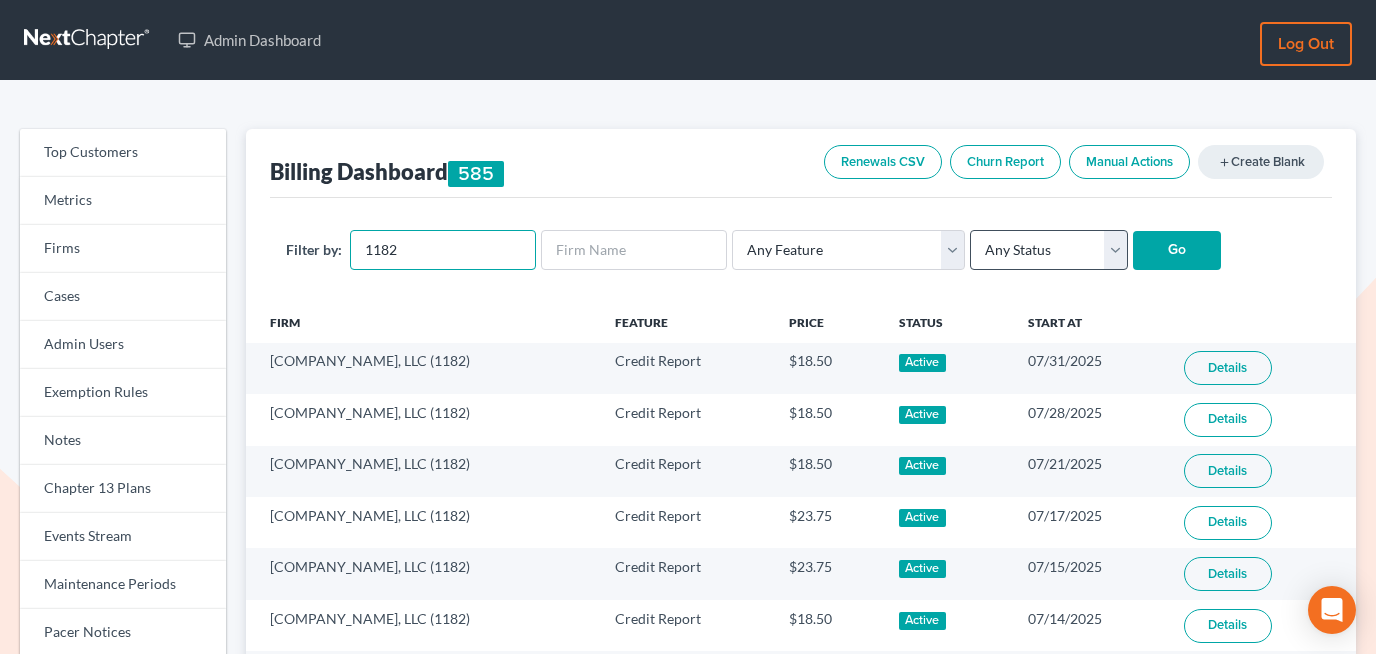 type on "1182" 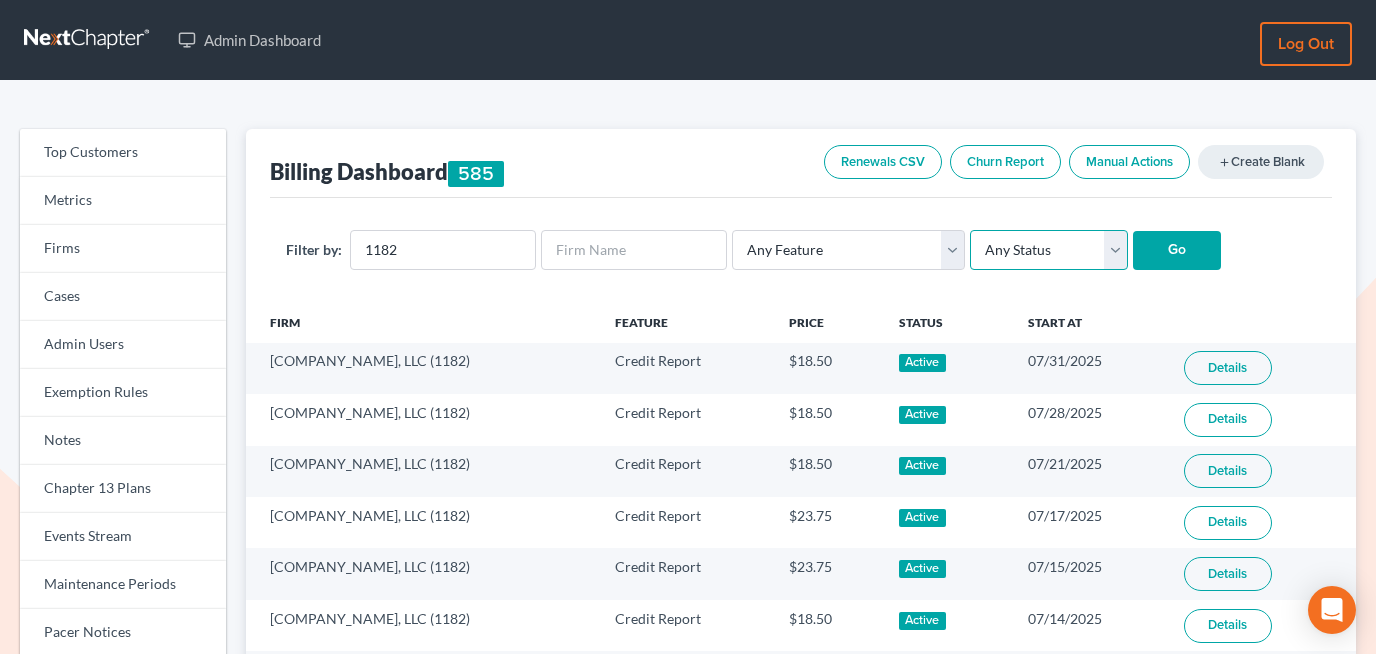 click on "Any Status
Active
Inactive
Pending
Expired
Error
Pending Charges" at bounding box center (1049, 250) 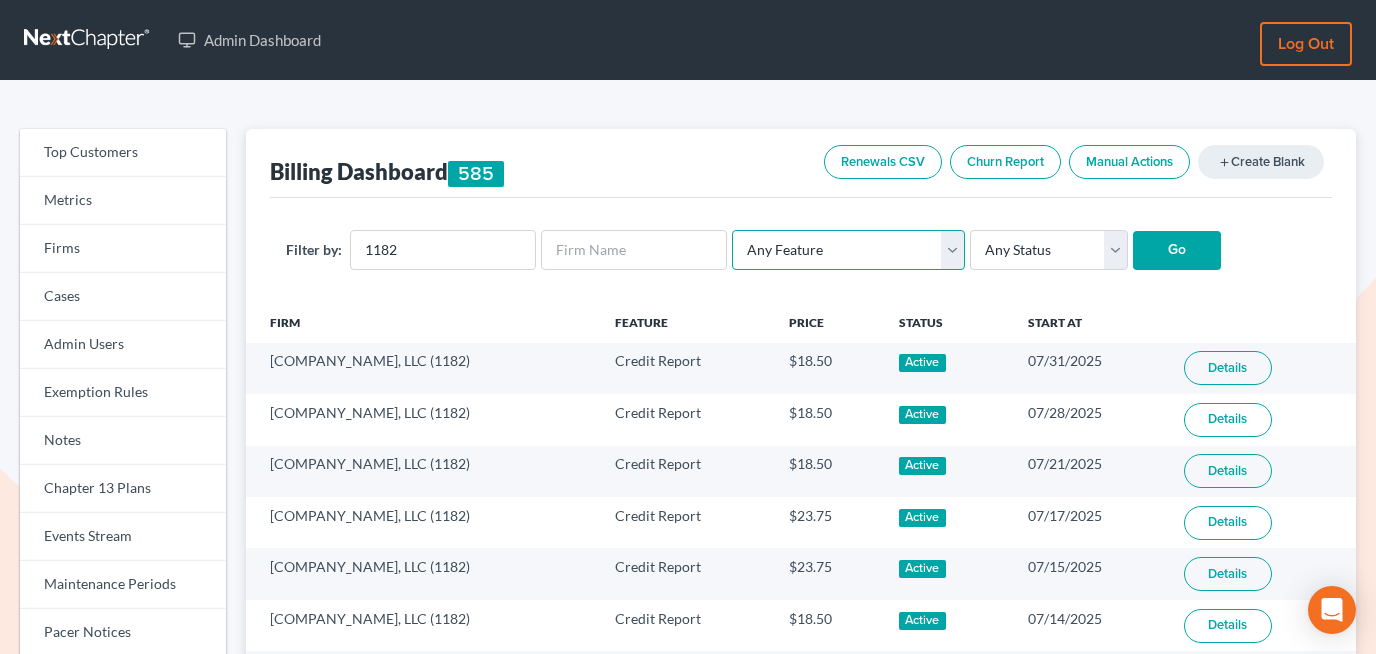 click on "Any Feature
Start Plus Plan
Pro Plus Plan
Whoa Plan
Credit Report
Credit Report Monthly
Final Packet
ECF Full
ECF Emergency
Chapter 13 Plan
MyChapter
NextMessage
NextMessage - Campaign
Pacer Notices
Doc Creator
Virtual Paralegal
Virtual Paralegal - Hourly
Virtual Paralegal Annual 5
Virtual Paralegal Annual 10
Virtual Paralegal Annual 15
Virtual Paralegal Annual 15+
Concierge
Case Transfer
Additional User
Additional User Loyalty
Start Plan (Loyalty)
Grow Plan (Loyalty)
Pro Plan (Loyalty)
Start Plan
Grow Plan
Pro Plan
Whoa Plan (Loyalty)
Doc Pro Monthly
Doc Whoa Monthly
Doc Pro
Doc Whoa
Form Suite
Pro Basic 1 - 4
Pro Basic 5 - 11
Pro Basic 12+
Pro Plus 1 - 11
Pro Plus 12+" at bounding box center [848, 250] 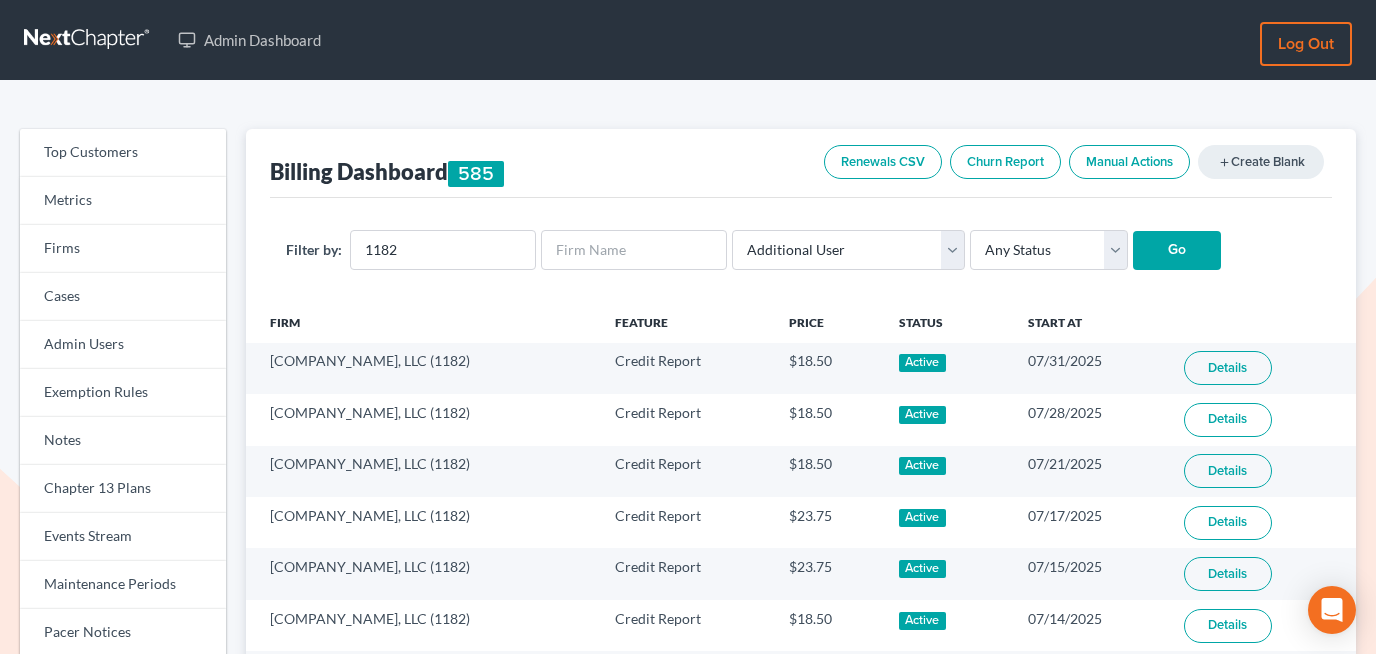 click on "Go" at bounding box center [1177, 251] 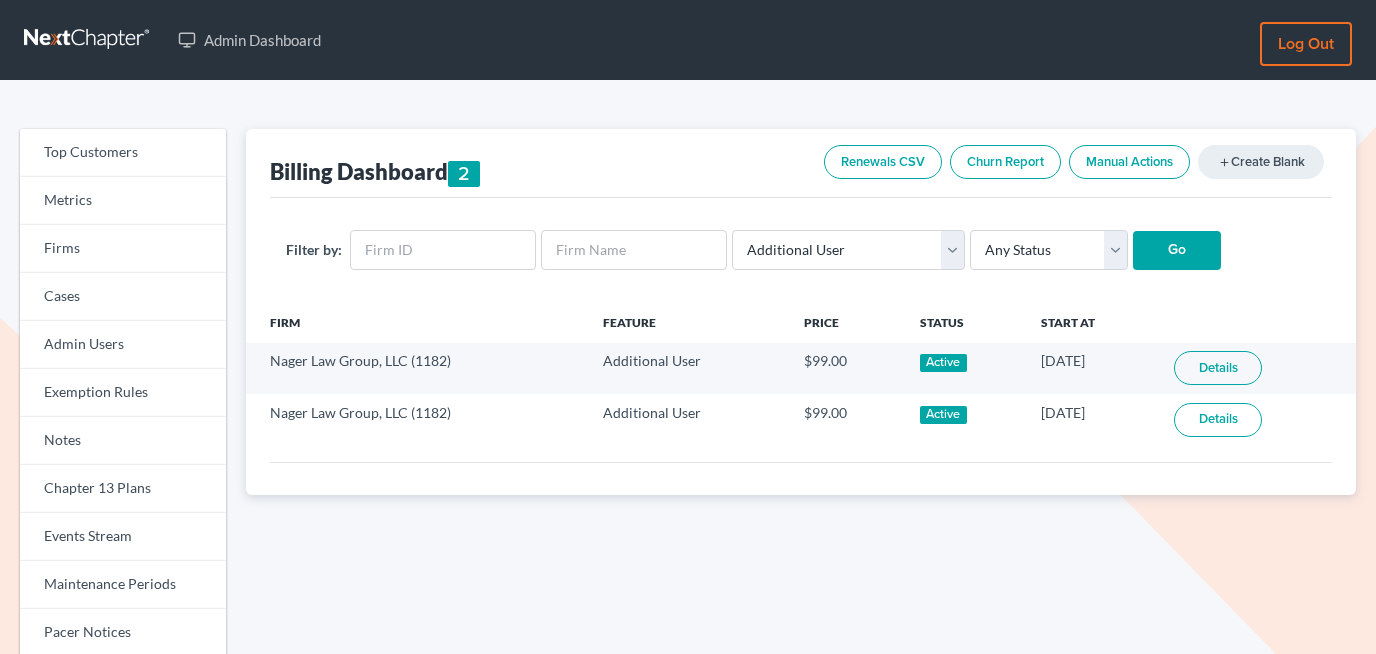 scroll, scrollTop: 0, scrollLeft: 0, axis: both 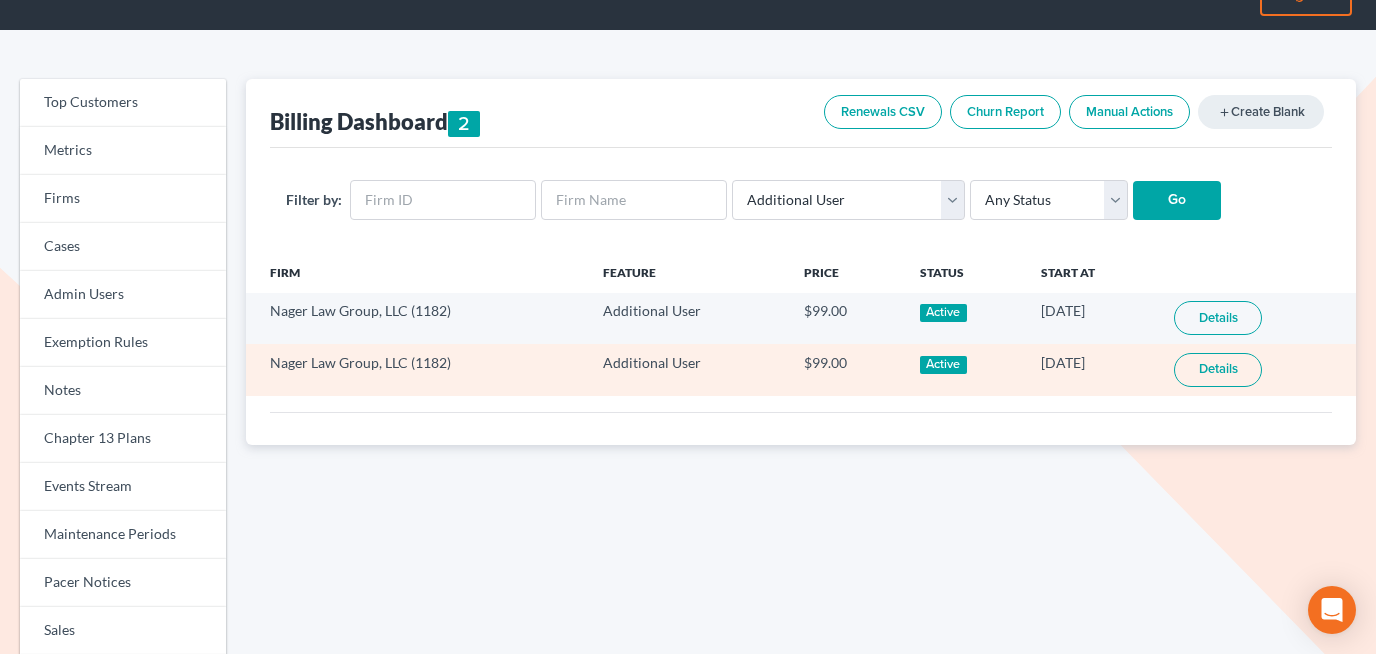 click on "Details" at bounding box center (1218, 370) 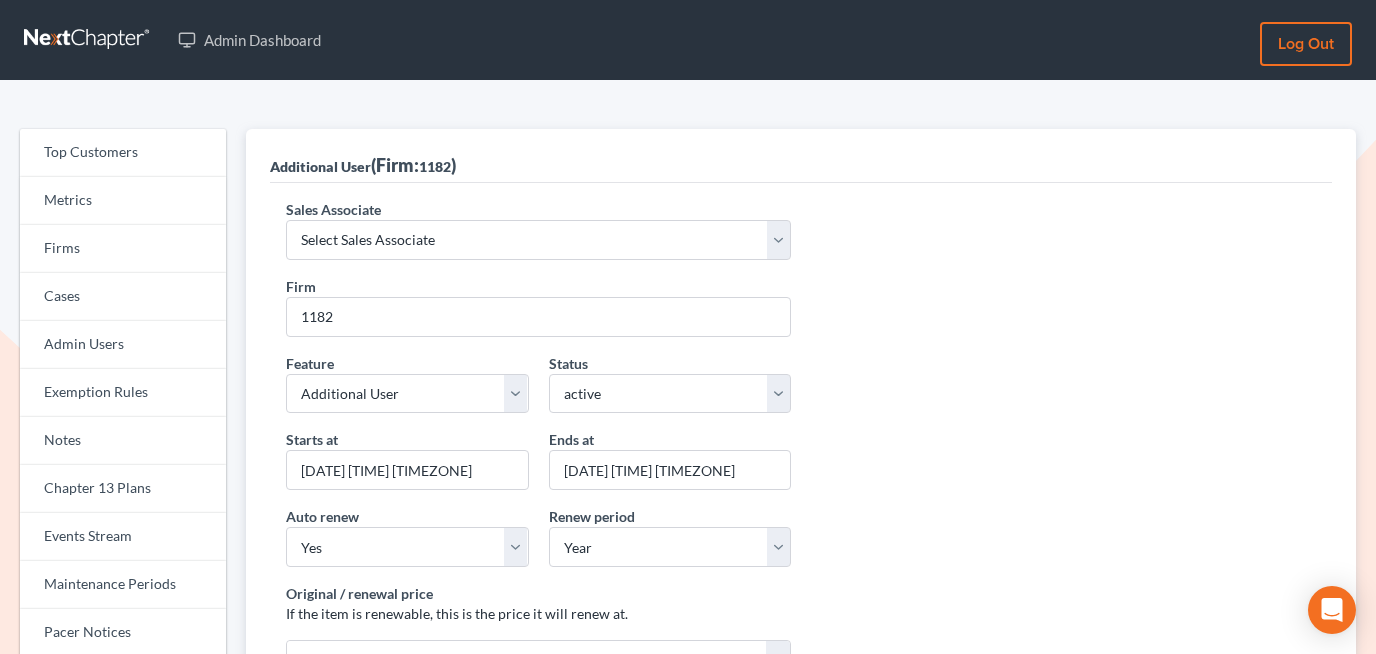 scroll, scrollTop: 178, scrollLeft: 0, axis: vertical 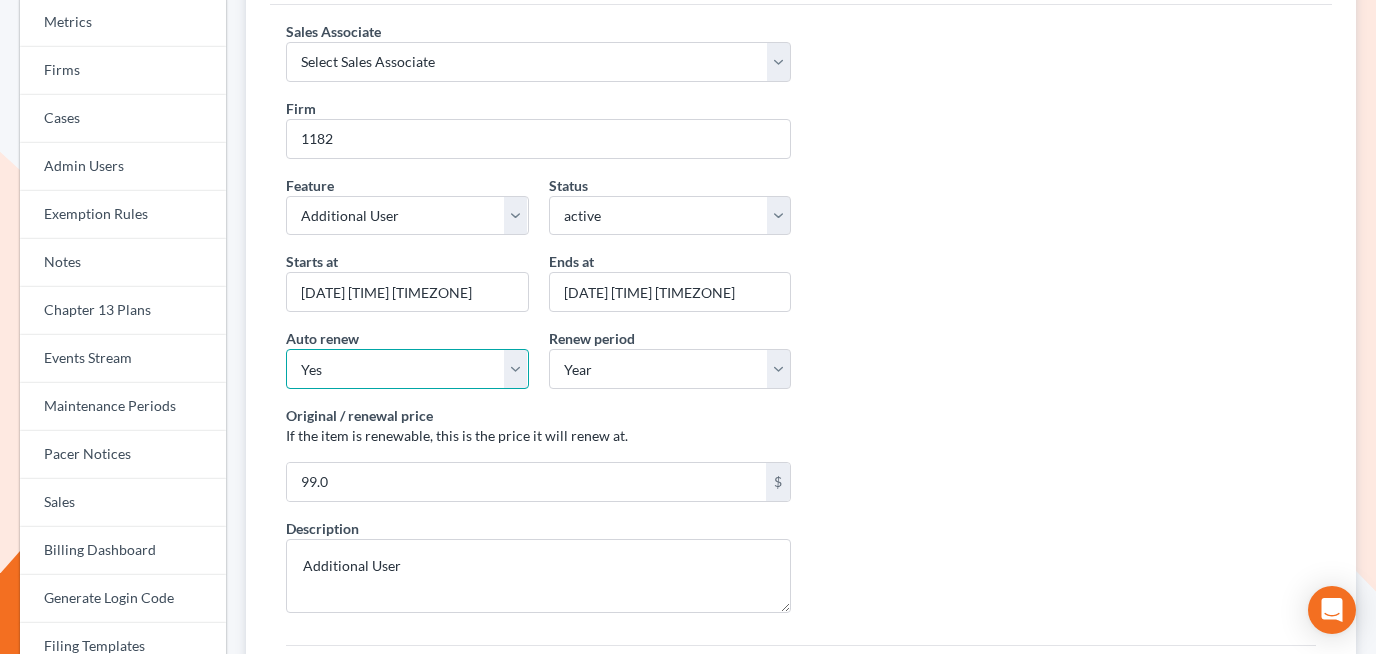 click on "Yes
No" at bounding box center (407, 369) 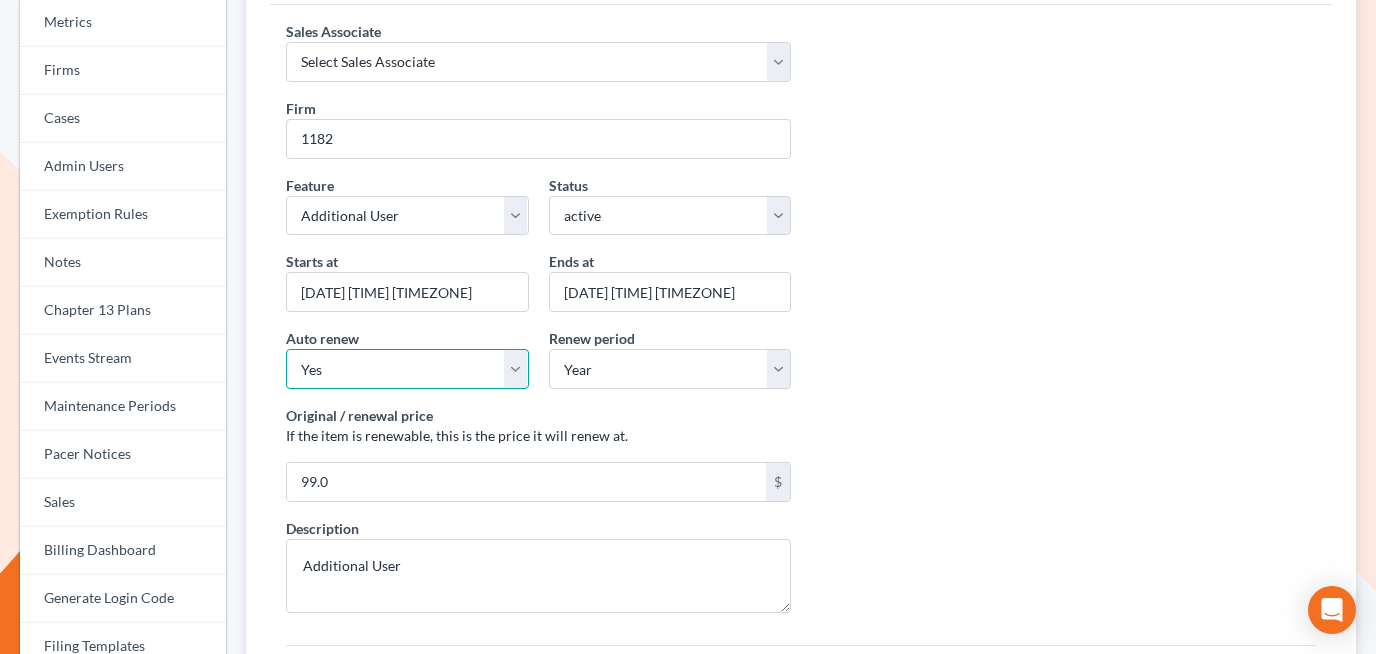 select on "false" 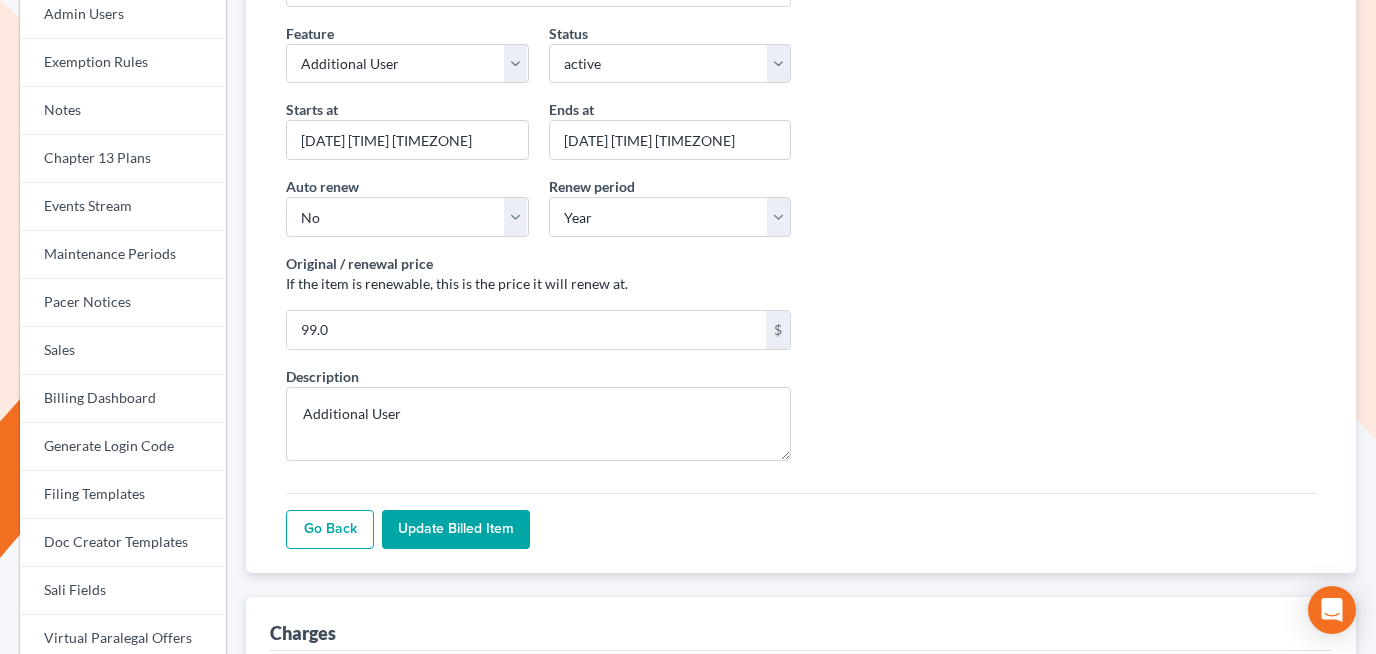 click on "Update Billed item" at bounding box center [456, 530] 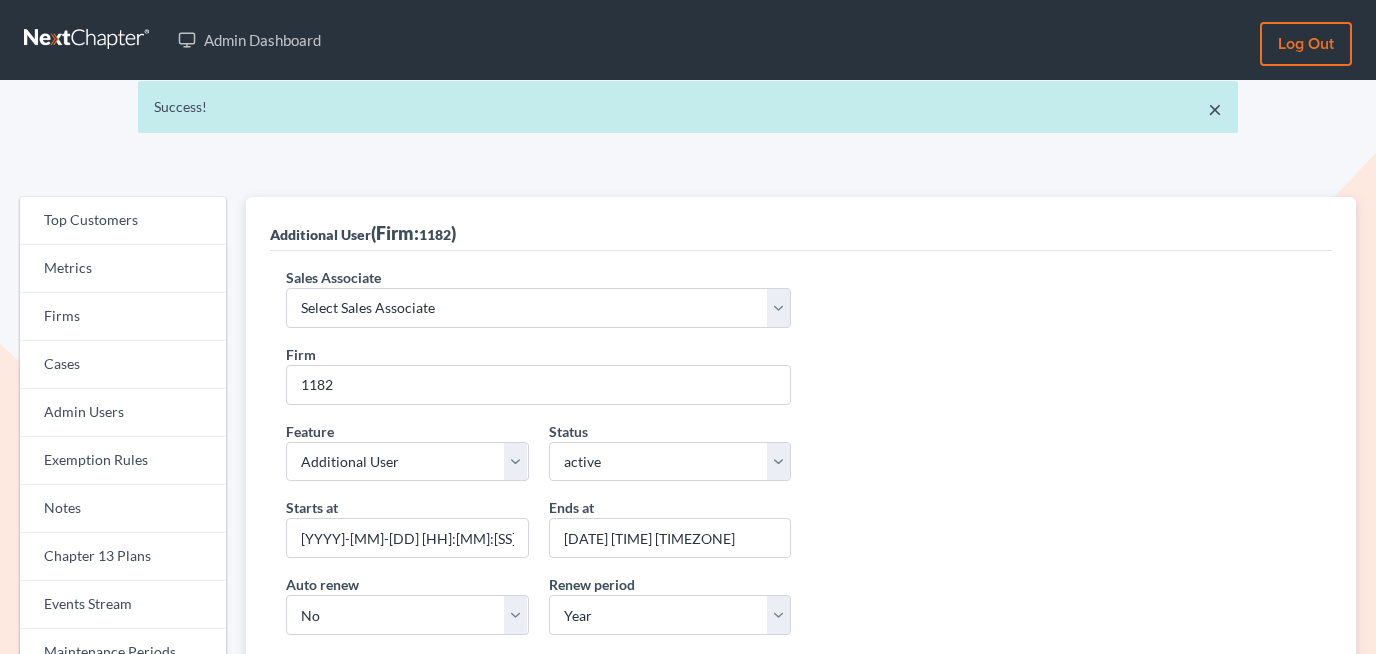scroll, scrollTop: 0, scrollLeft: 0, axis: both 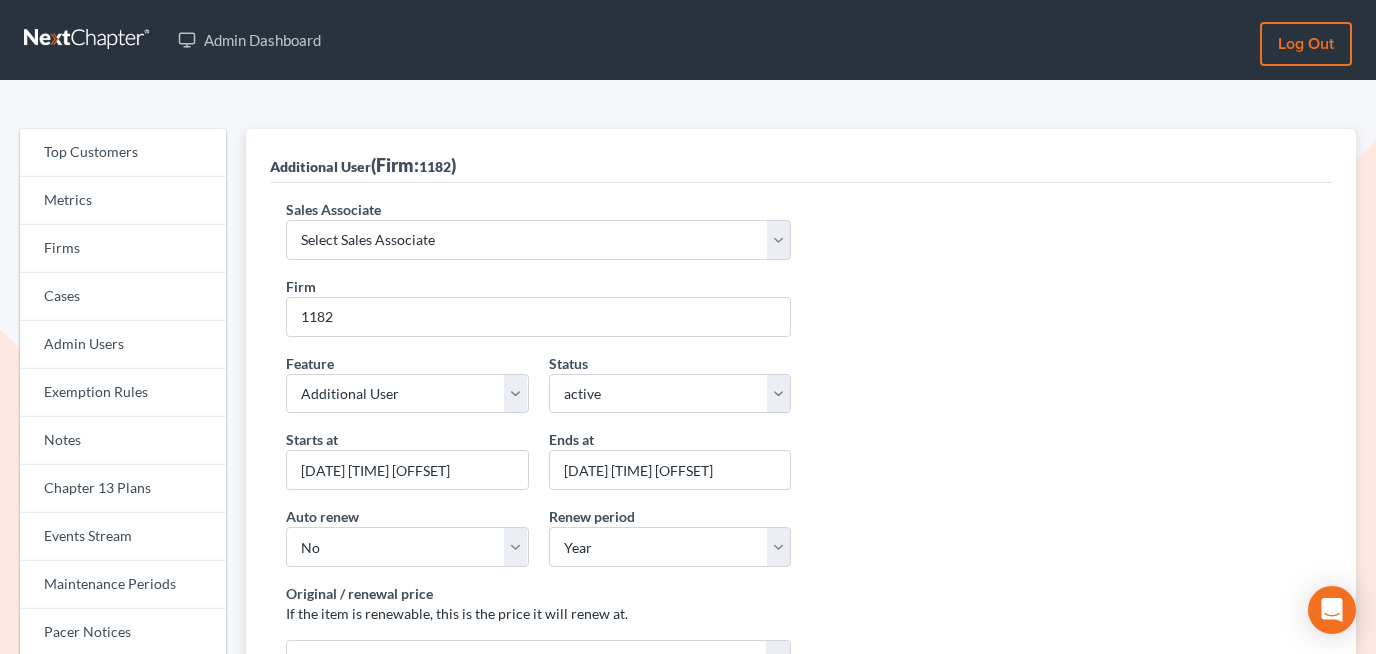 select on "false" 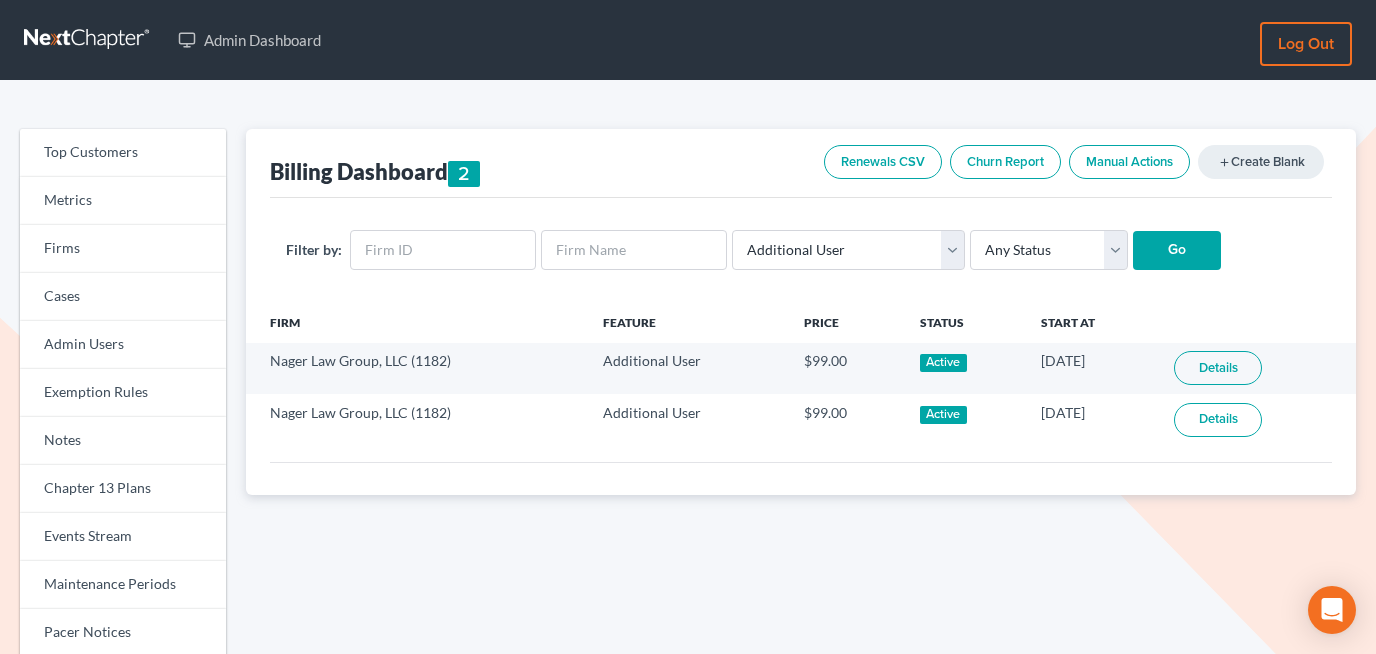 scroll, scrollTop: 50, scrollLeft: 0, axis: vertical 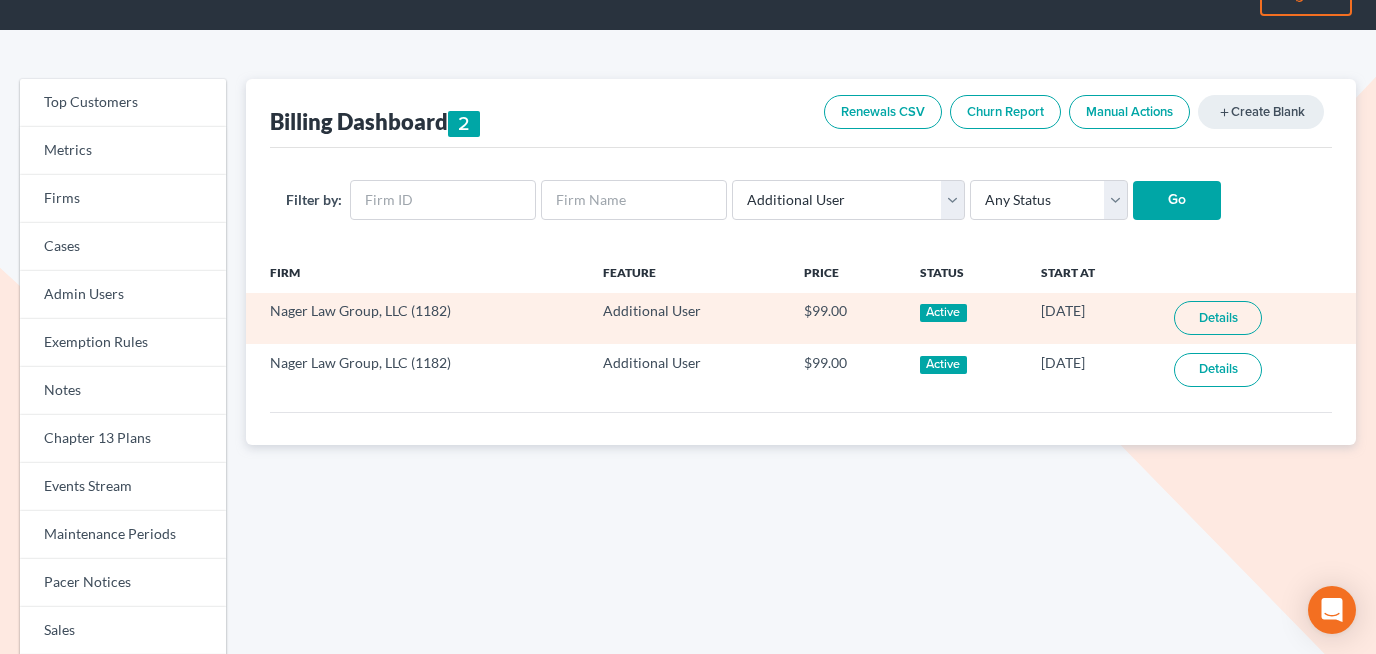 click on "Details" at bounding box center (1218, 318) 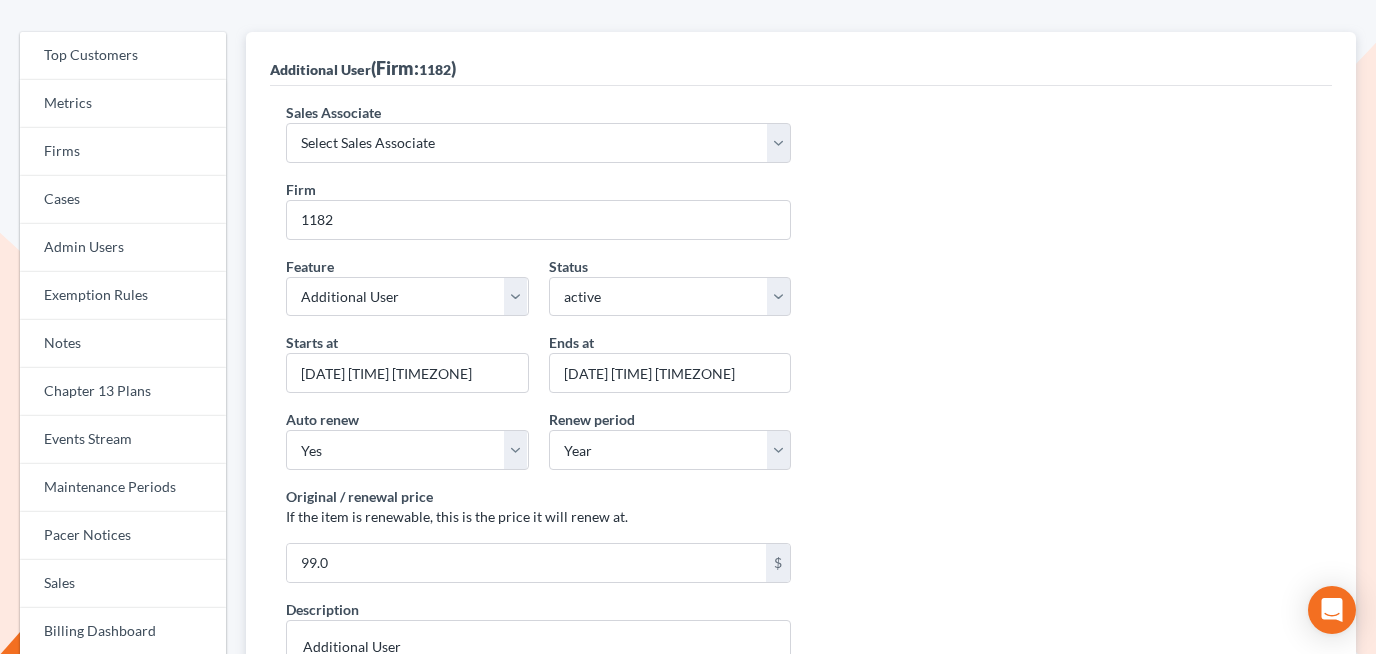 scroll, scrollTop: 107, scrollLeft: 0, axis: vertical 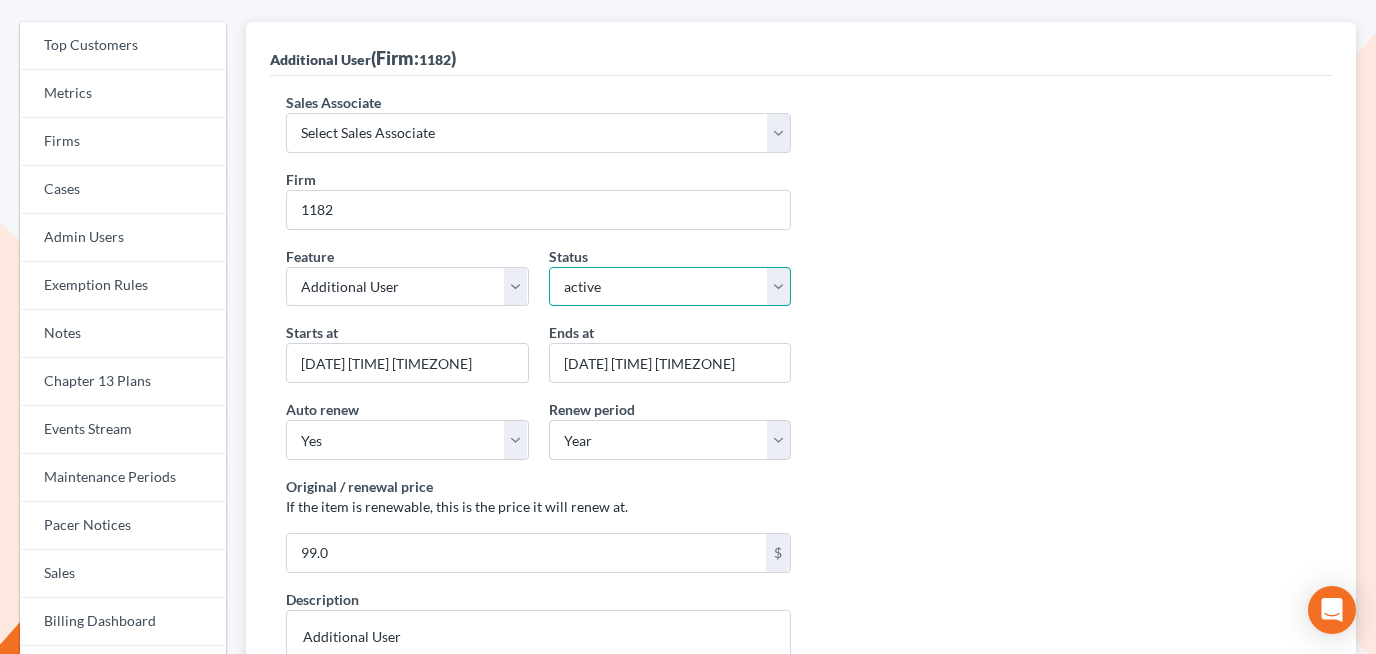 click on "active
inactive
pending
expired
error
pending_charges" at bounding box center (670, 287) 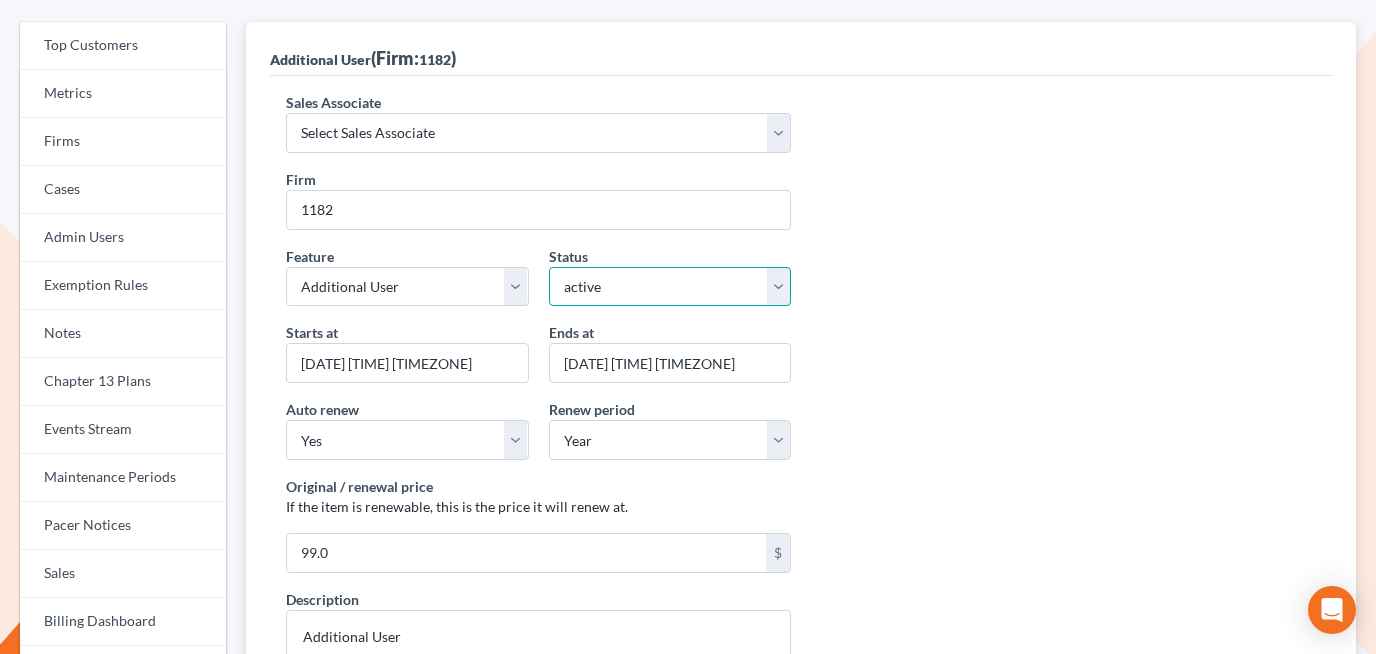 select on "expired" 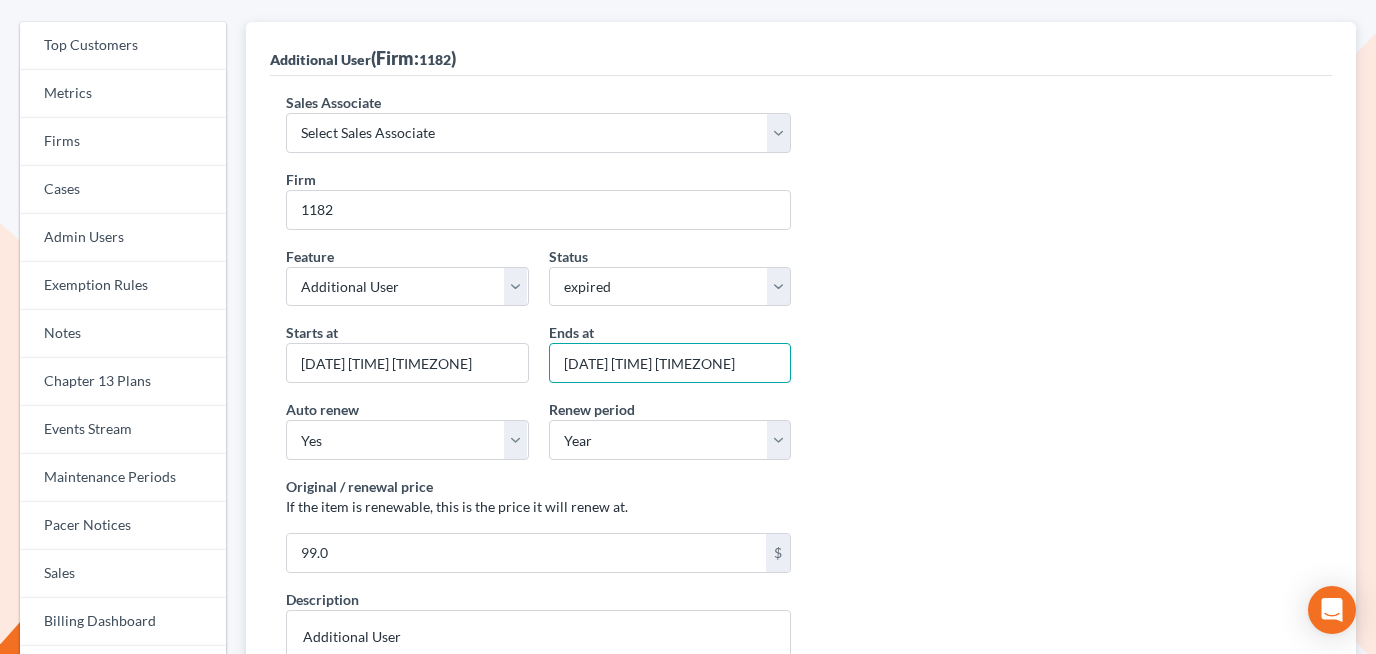 click on "2026-07-22 11:32:18 -0400" at bounding box center (670, 363) 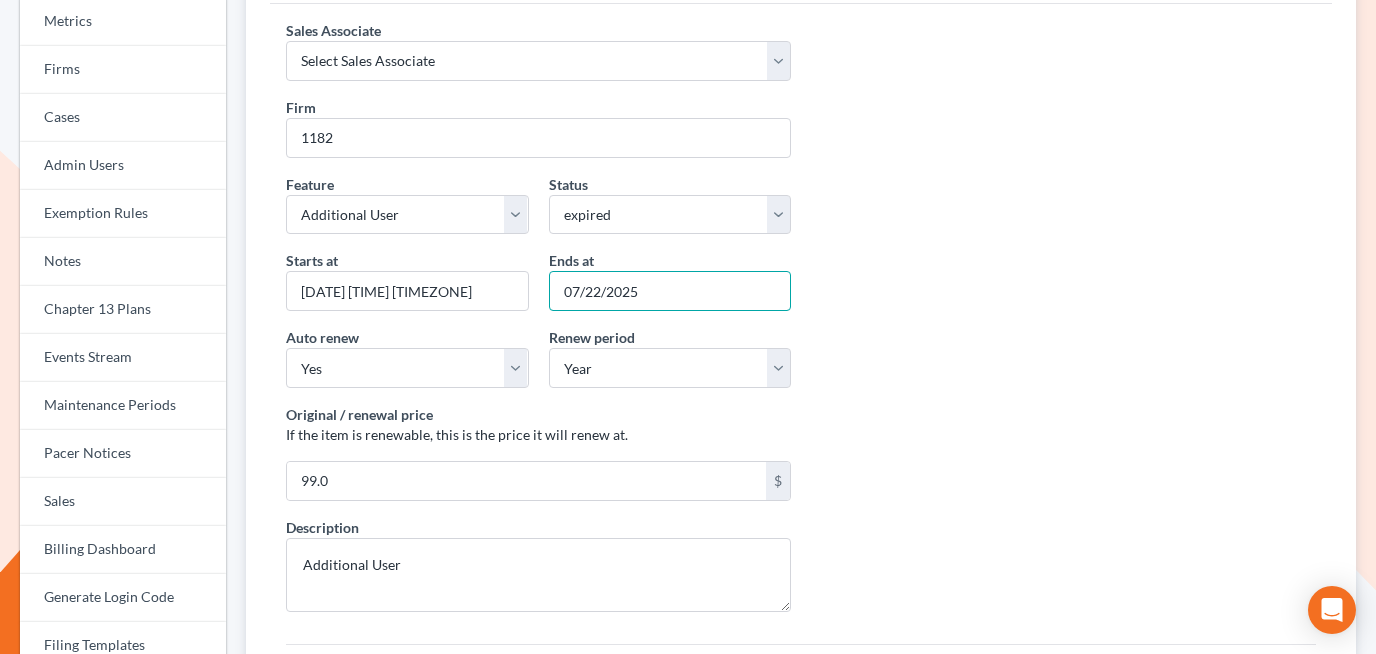 scroll, scrollTop: 192, scrollLeft: 0, axis: vertical 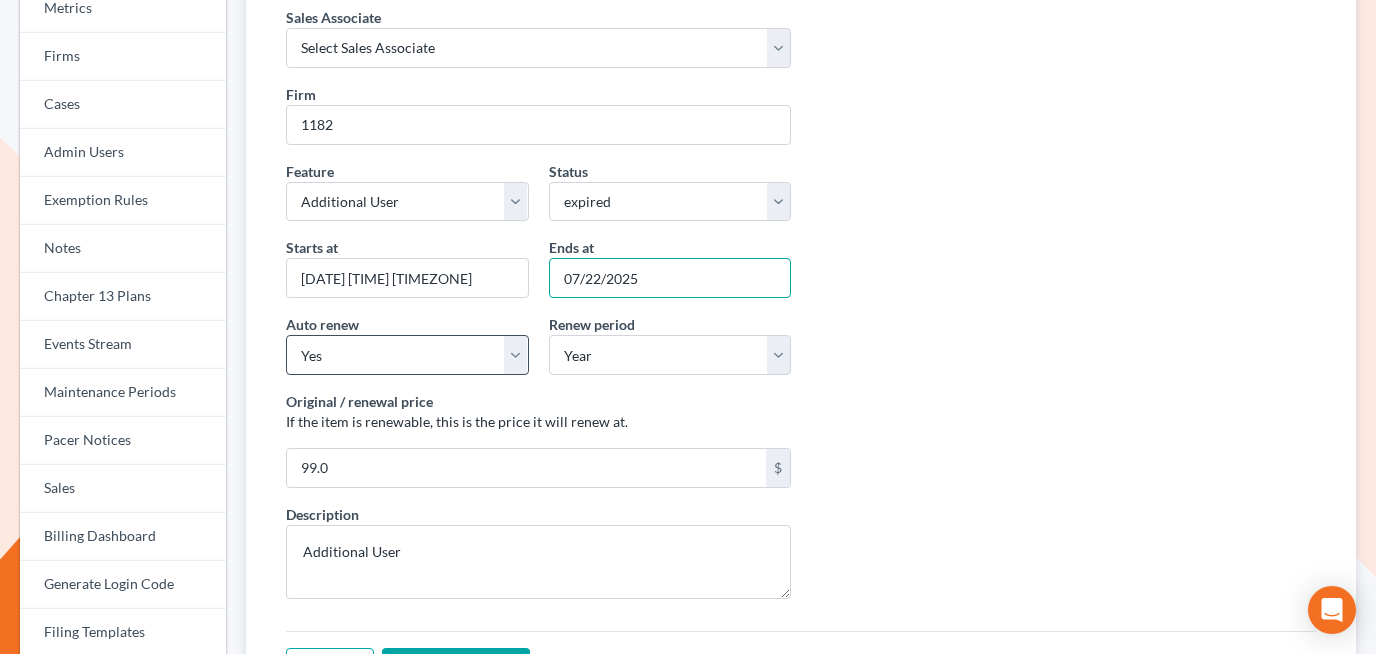 type on "07/22/2025" 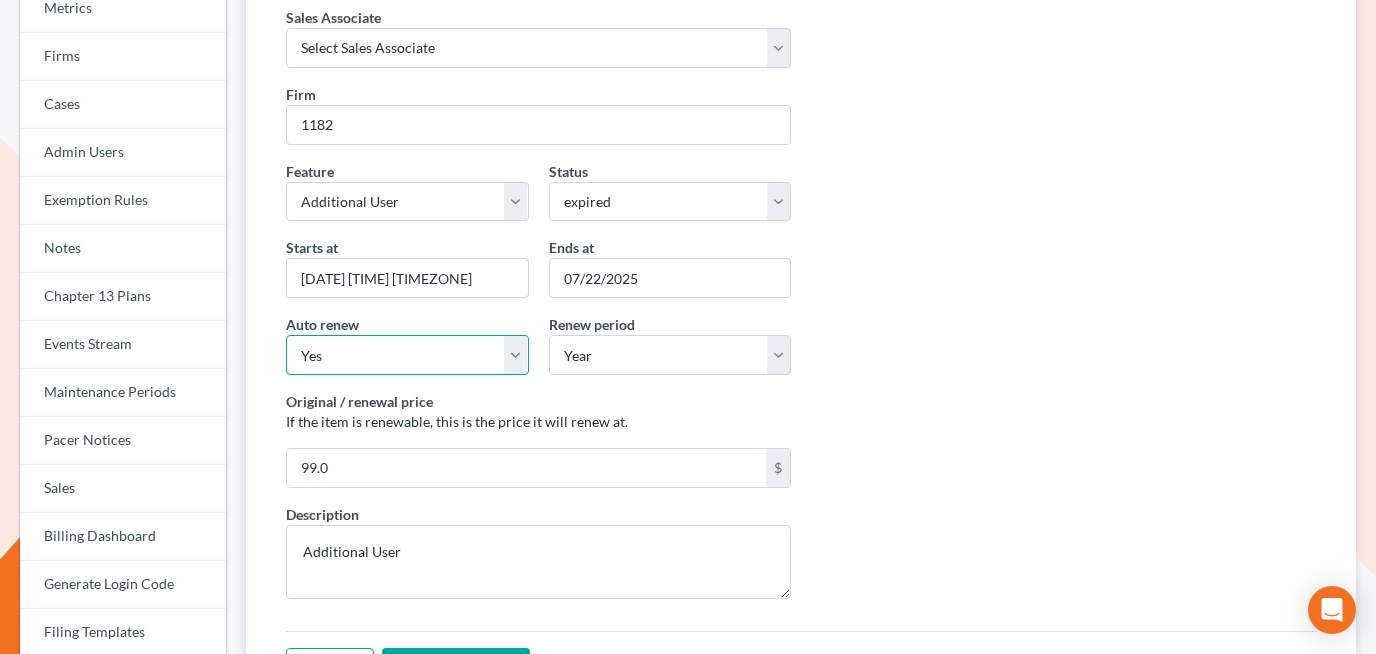 click on "Yes
No" at bounding box center [407, 355] 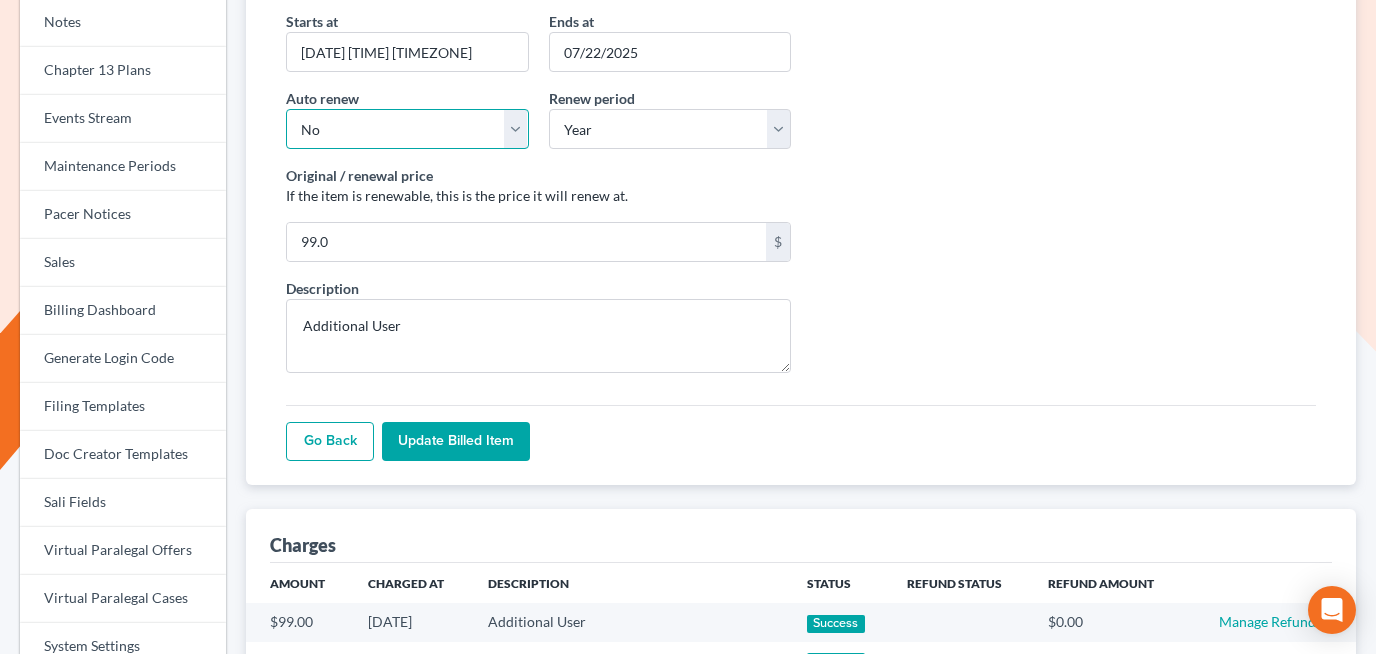 scroll, scrollTop: 589, scrollLeft: 0, axis: vertical 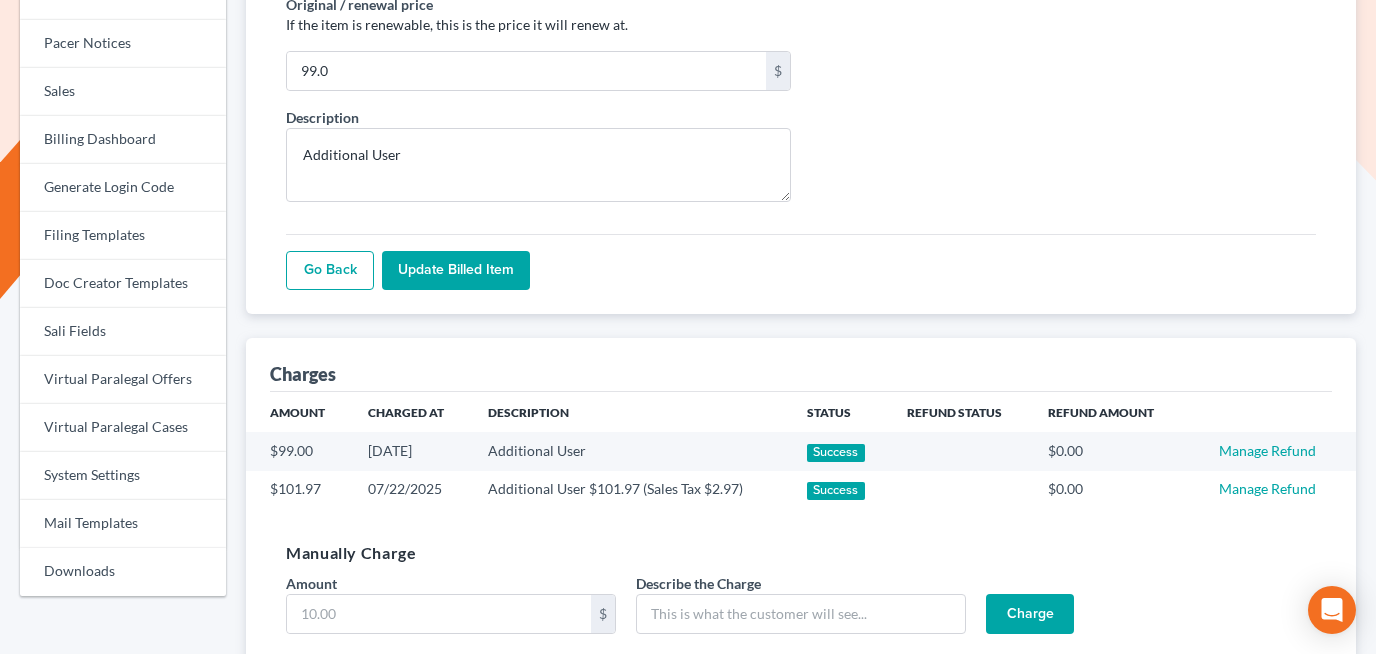 click on "Update Billed item" at bounding box center (456, 271) 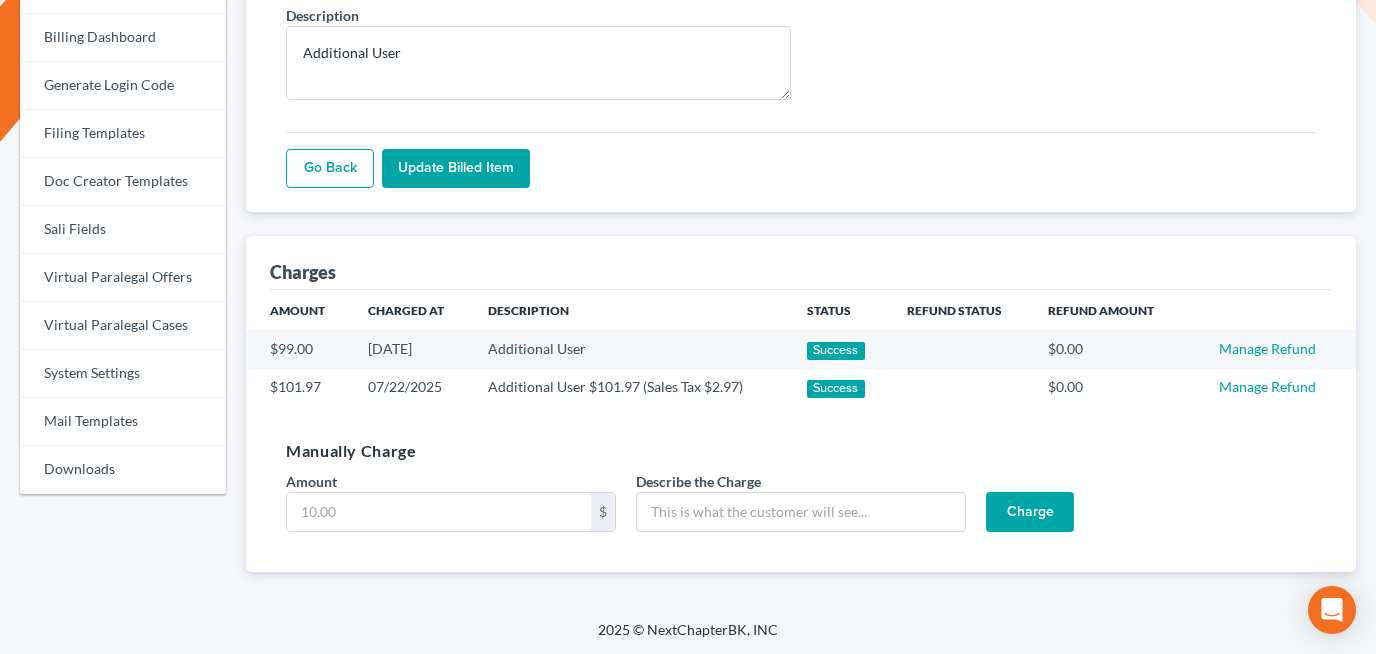 scroll, scrollTop: 760, scrollLeft: 0, axis: vertical 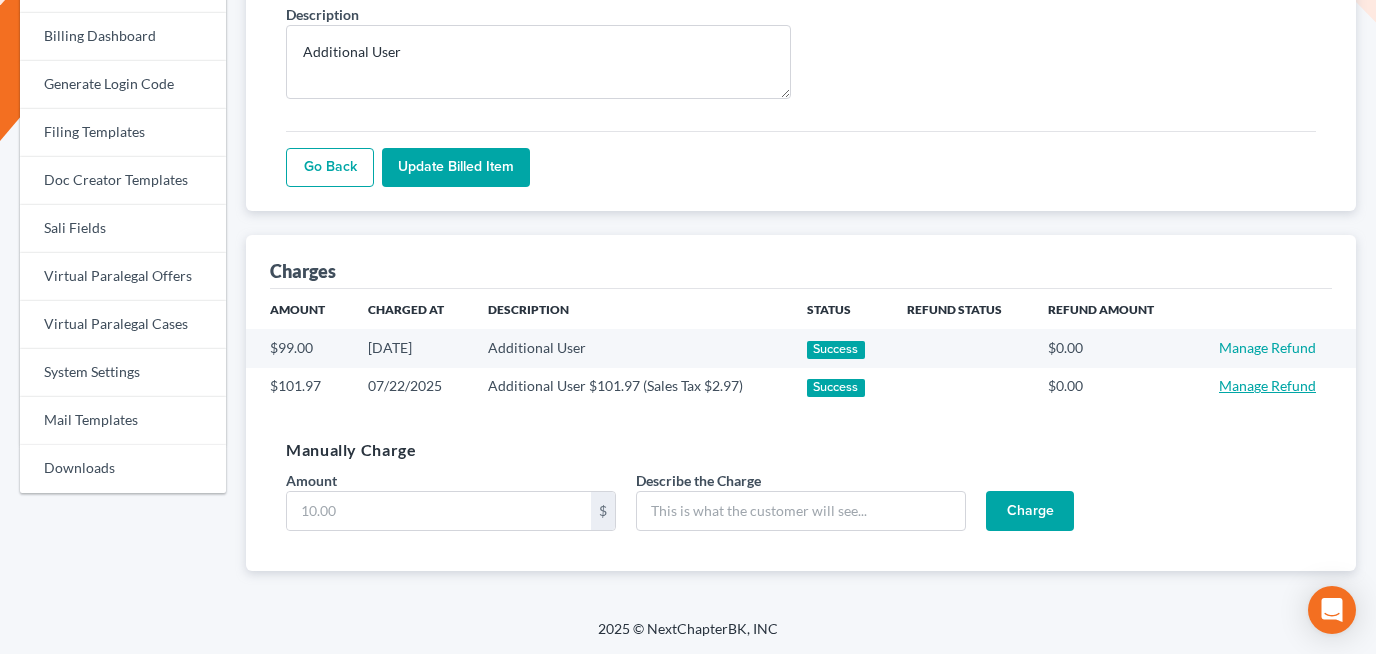 click on "Manage Refund" at bounding box center [1267, 385] 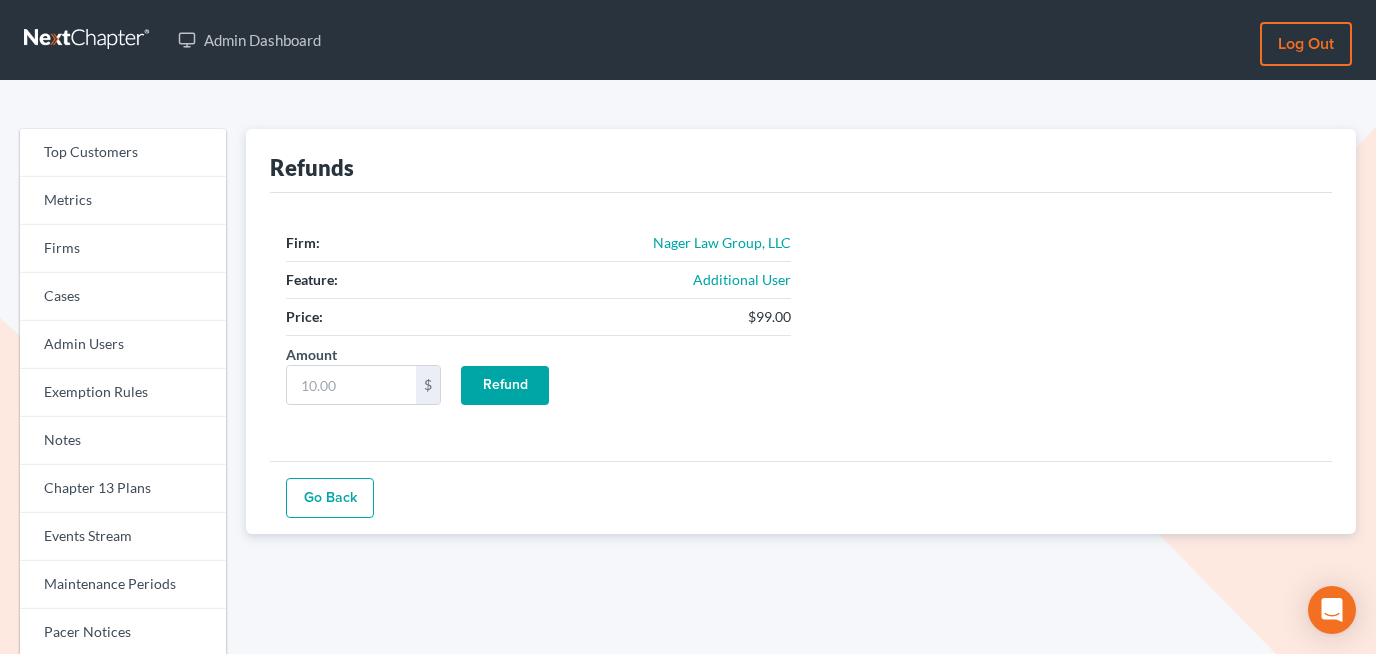 scroll, scrollTop: 0, scrollLeft: 0, axis: both 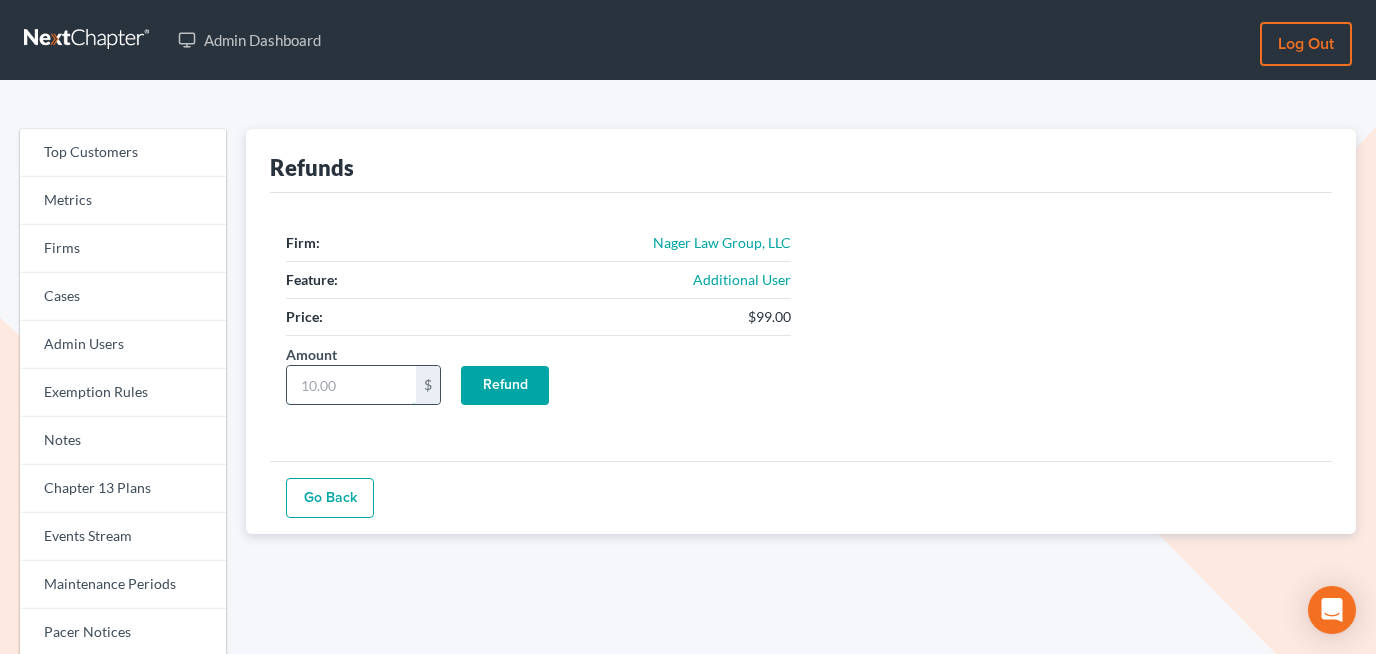 click on "Amount" at bounding box center (351, 385) 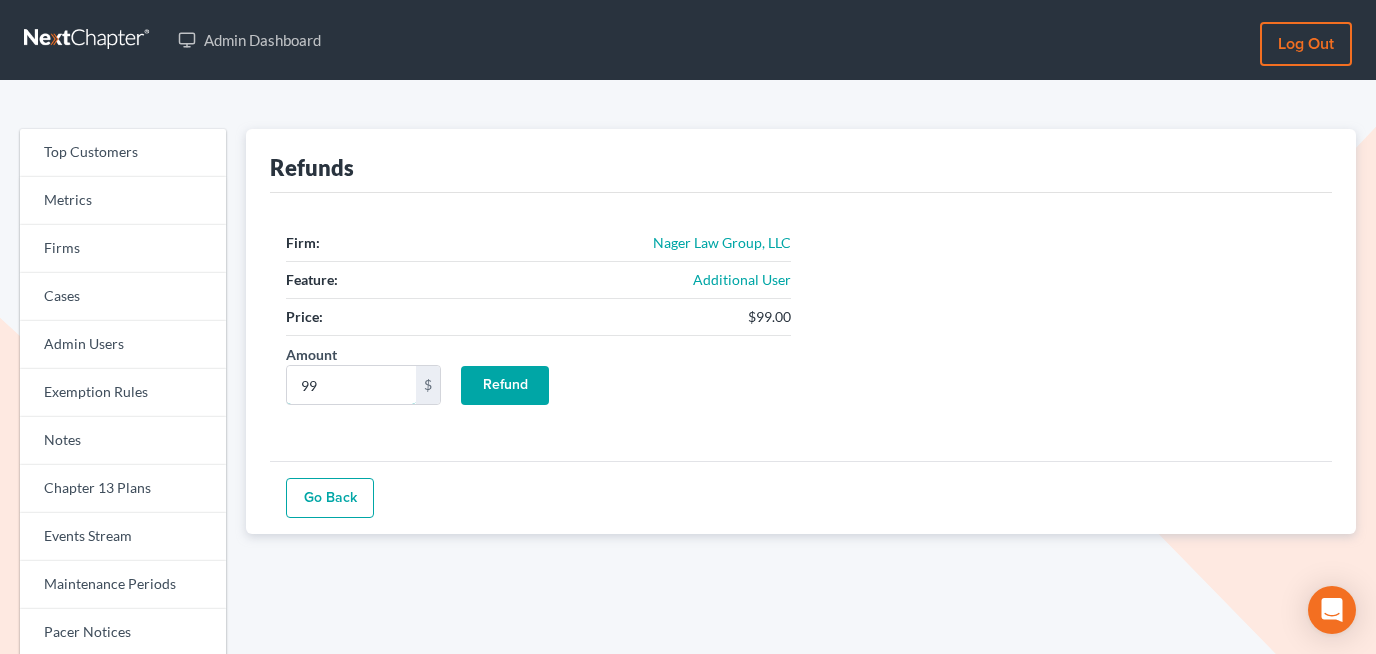 type on "99" 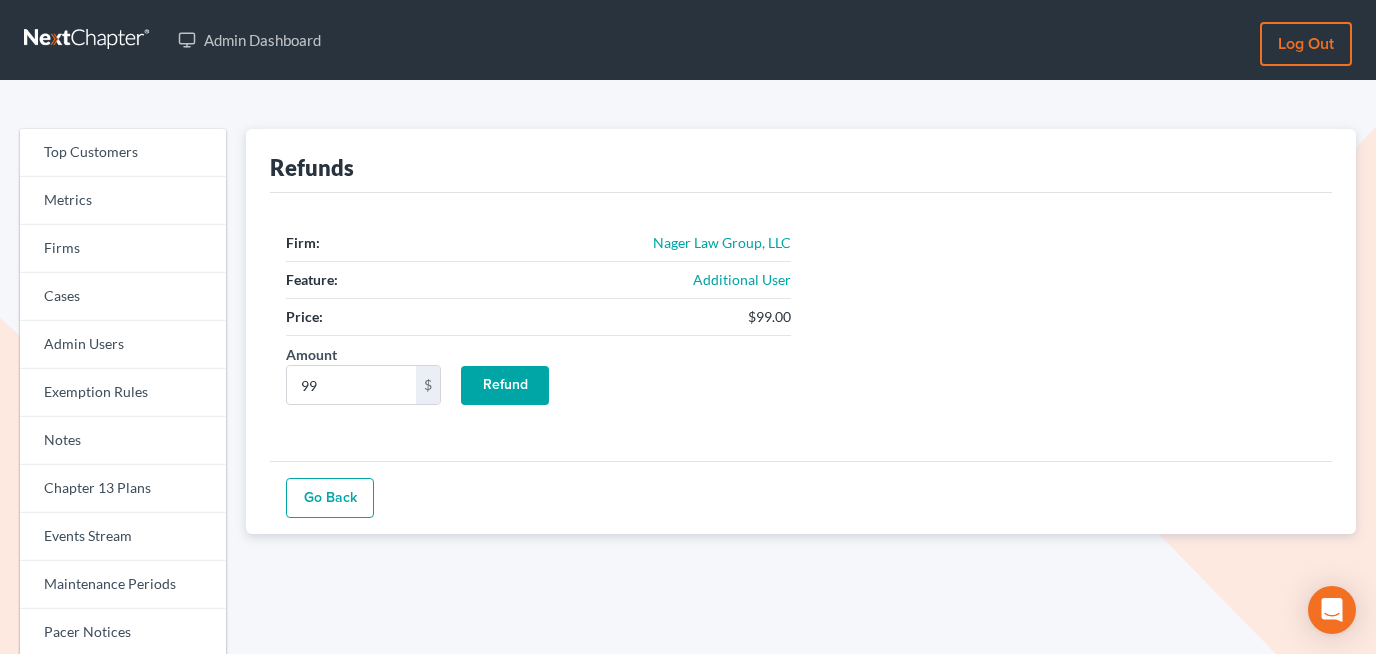 click on "Refund" at bounding box center (505, 386) 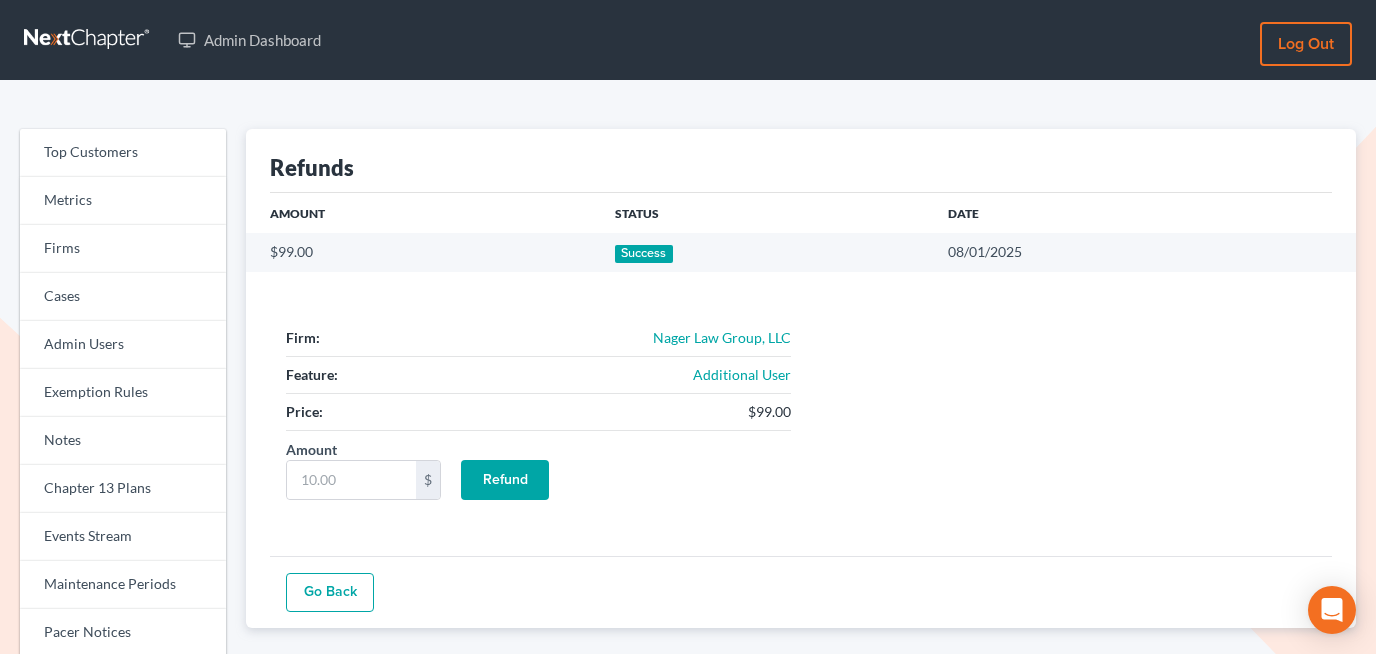 scroll, scrollTop: 279, scrollLeft: 0, axis: vertical 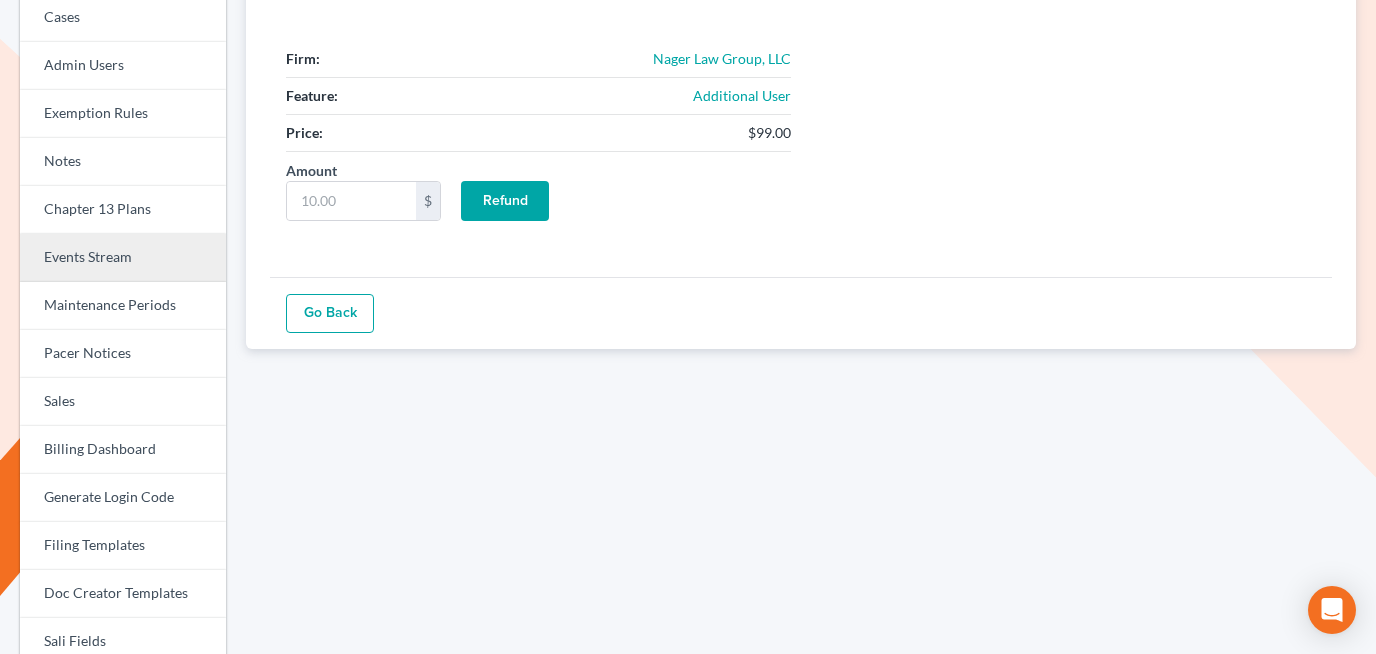 click on "Events Stream" at bounding box center (123, 258) 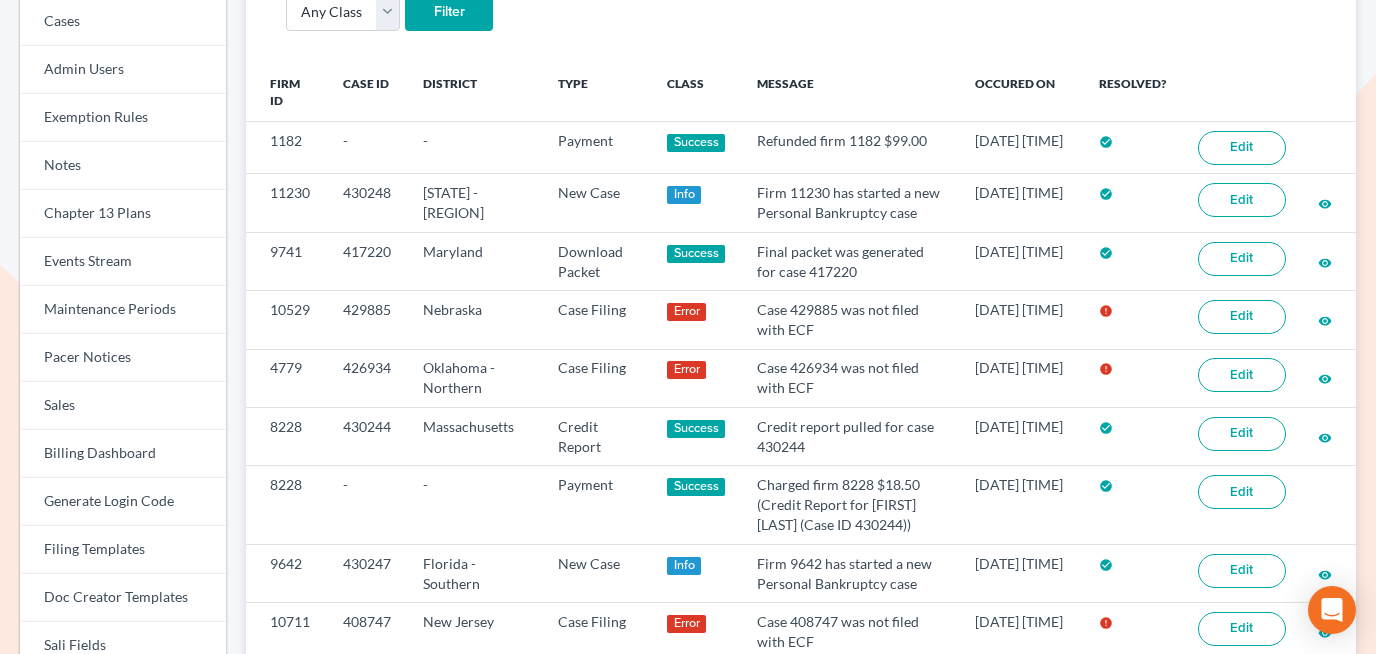 scroll, scrollTop: 321, scrollLeft: 0, axis: vertical 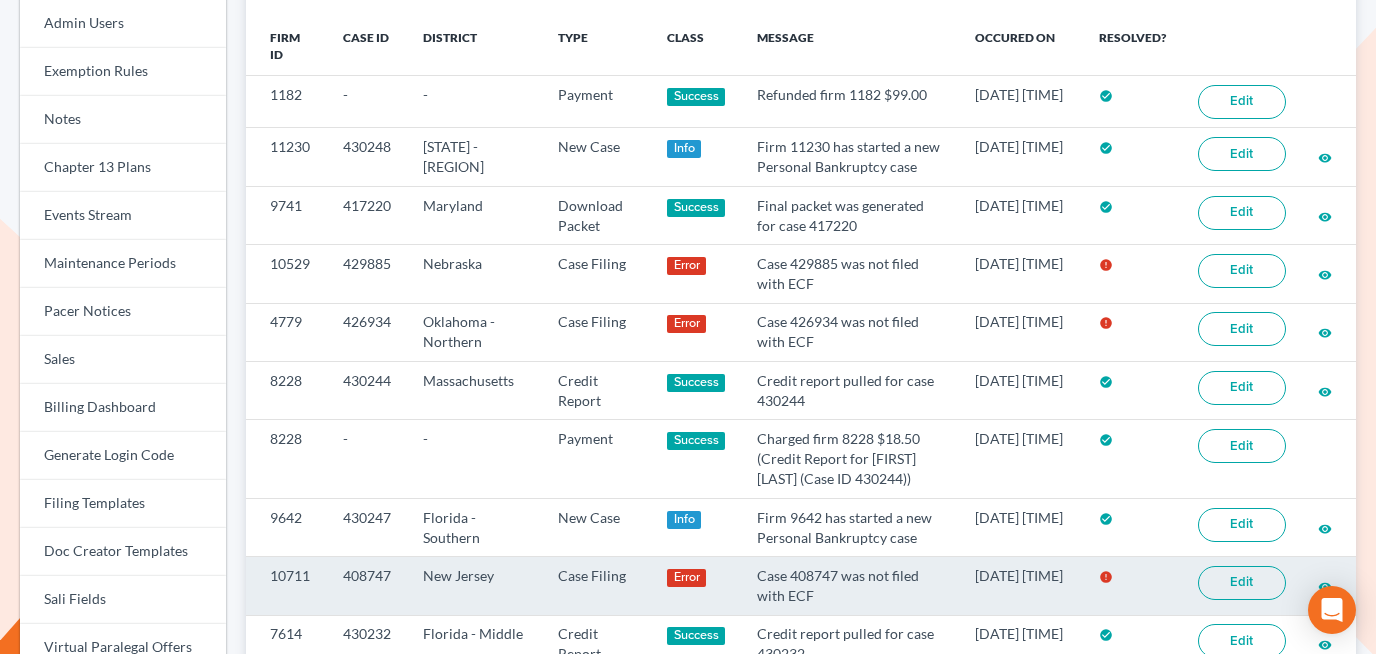 click on "Edit" at bounding box center [1242, 583] 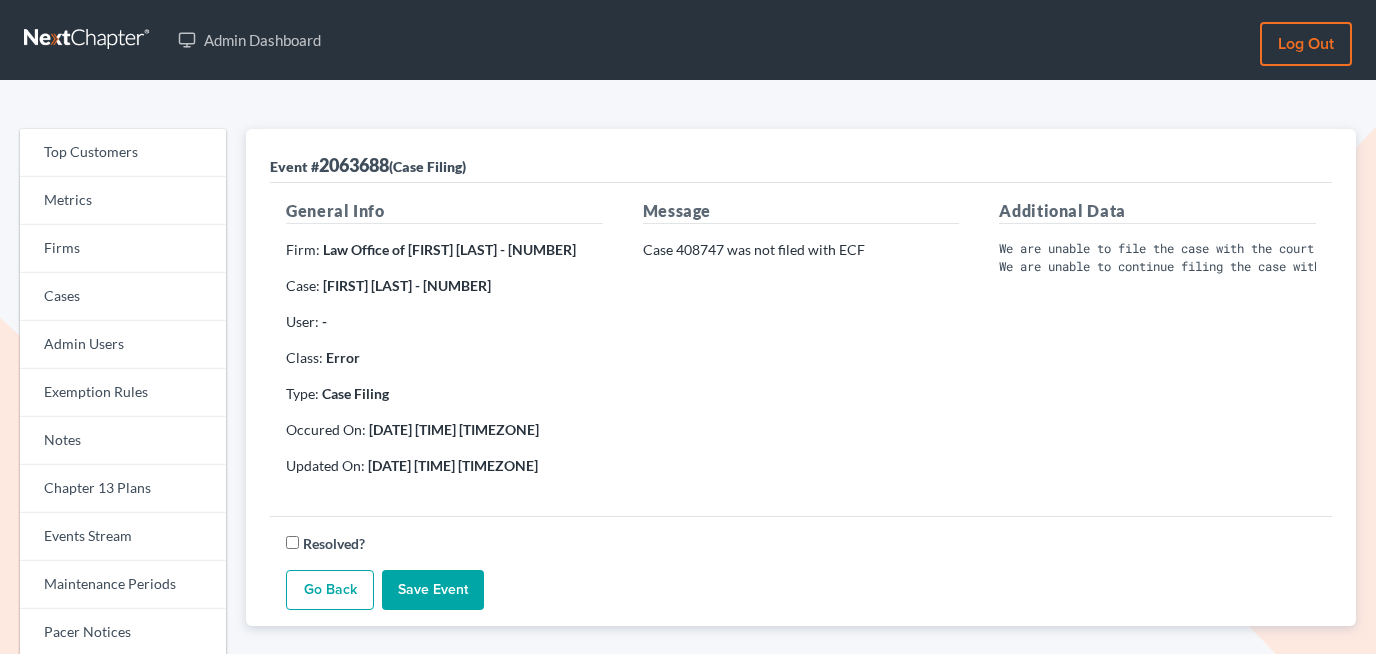 scroll, scrollTop: 0, scrollLeft: 0, axis: both 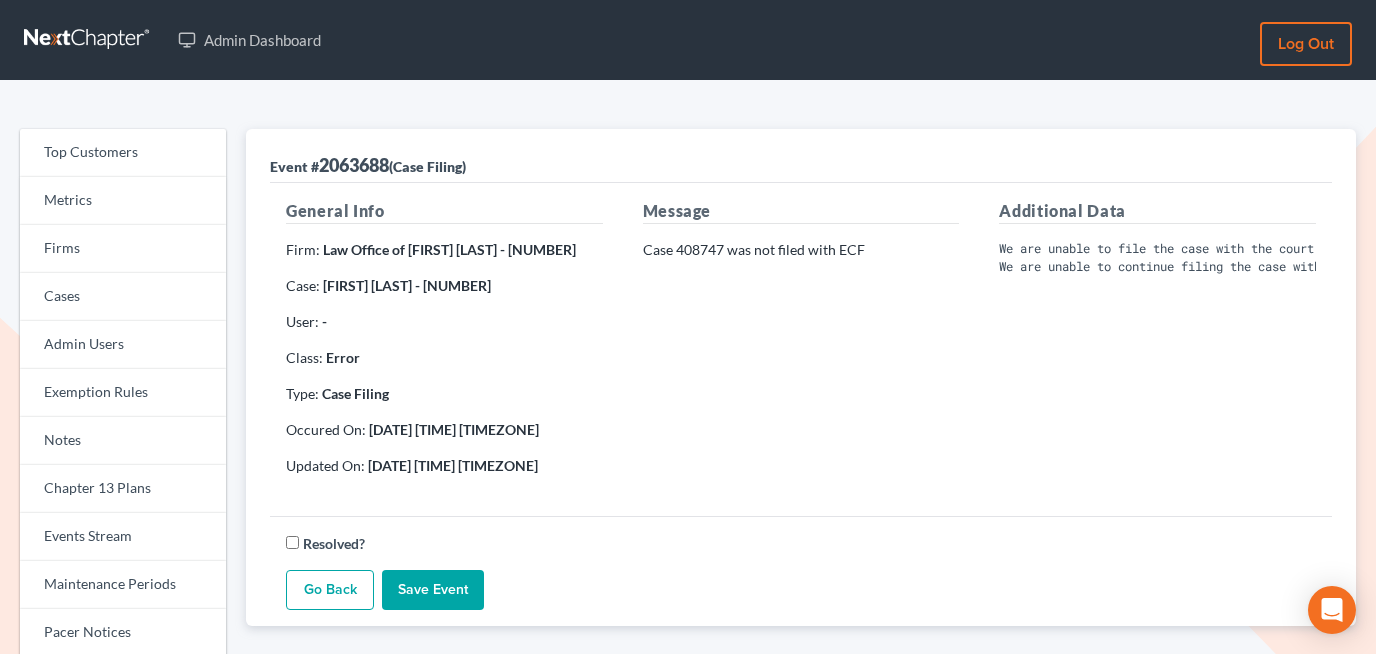 click on "[FIRST] [LAST] - [NUMBER]" at bounding box center (407, 285) 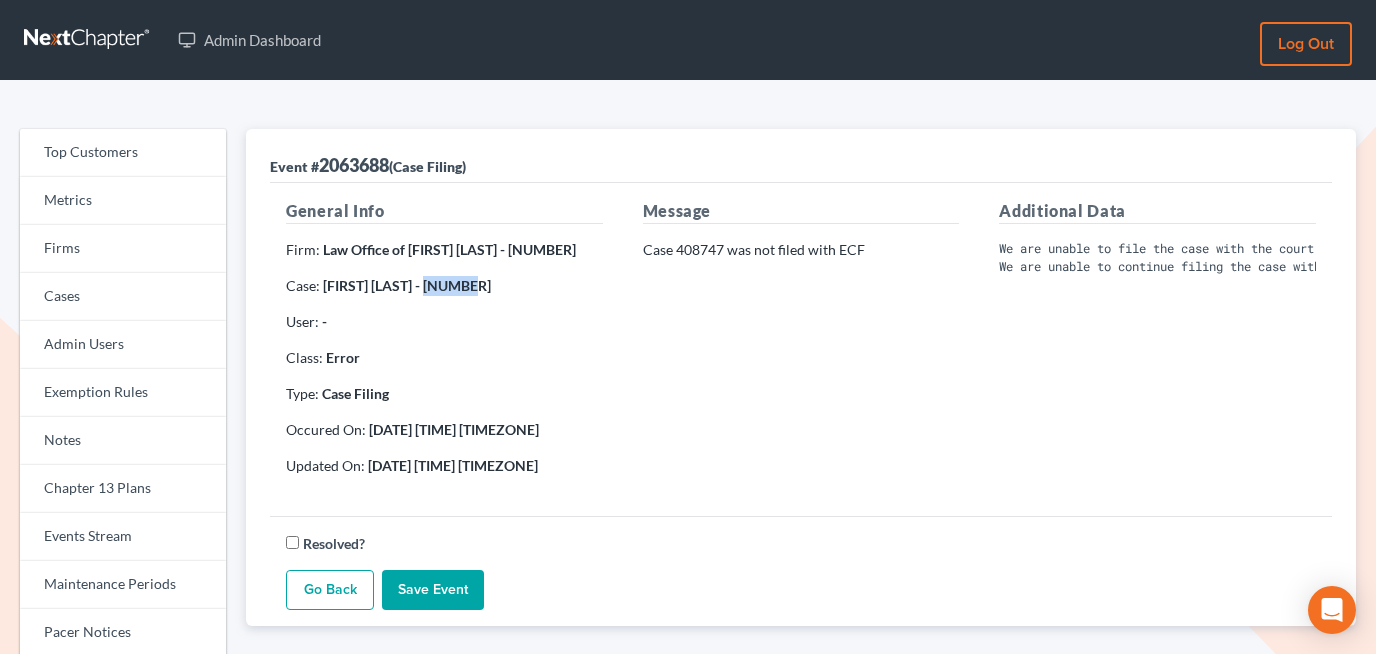 click on "[FIRST] [LAST] - [NUMBER]" at bounding box center (407, 285) 